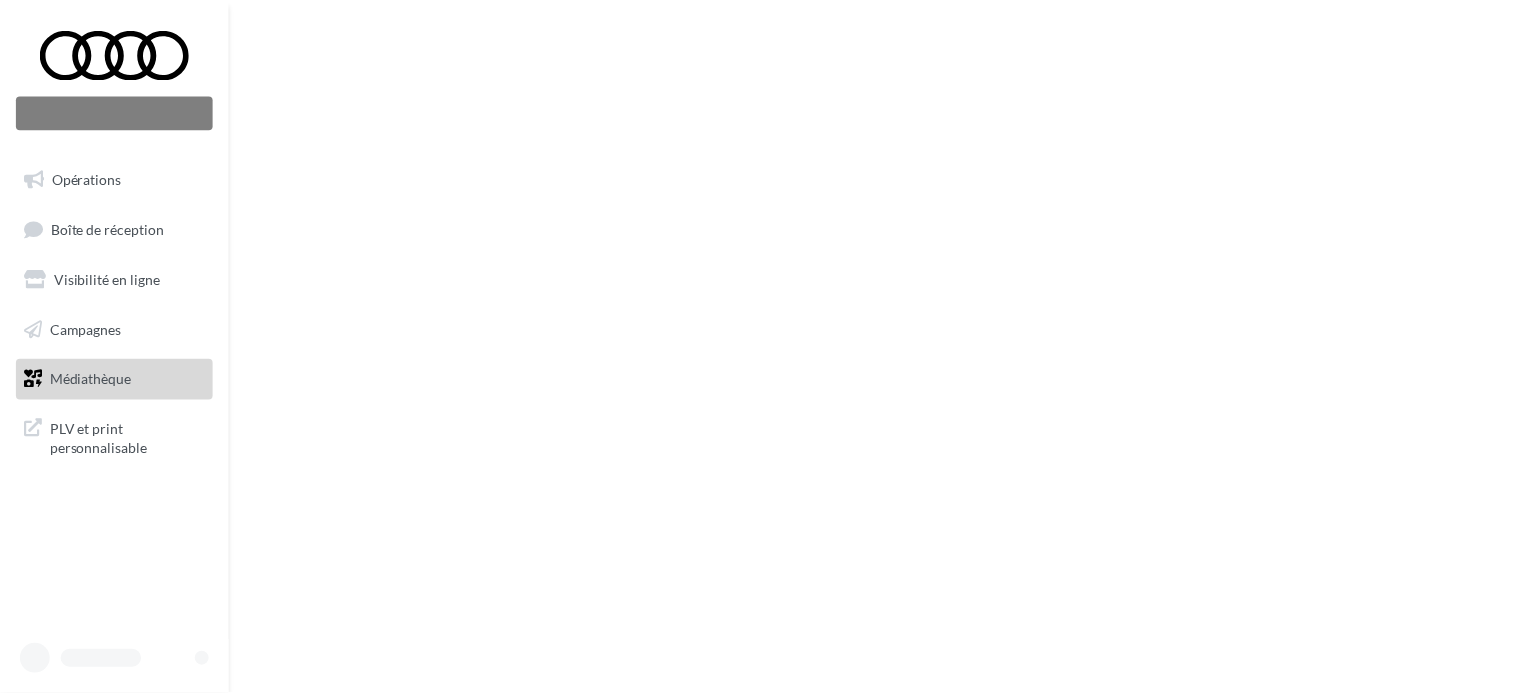scroll, scrollTop: 0, scrollLeft: 0, axis: both 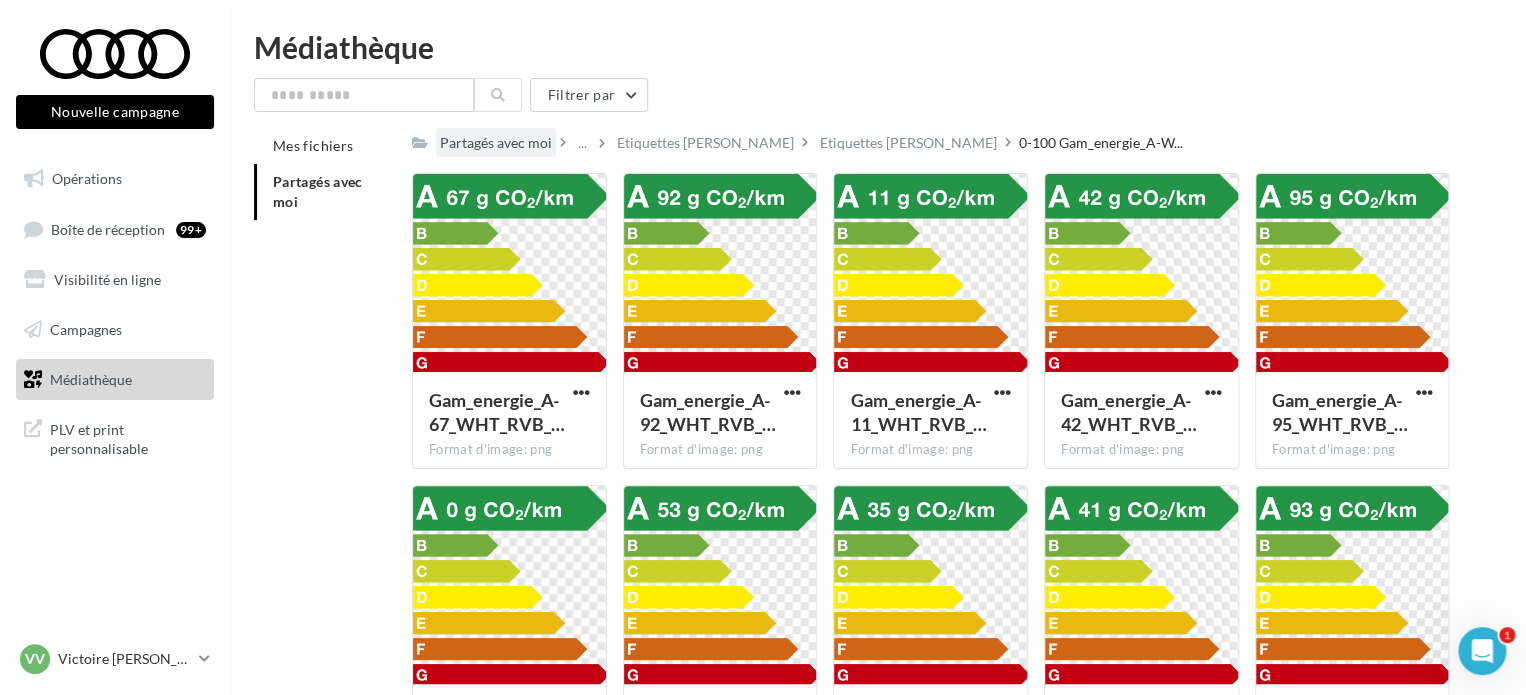 click on "Partagés avec moi" at bounding box center [496, 143] 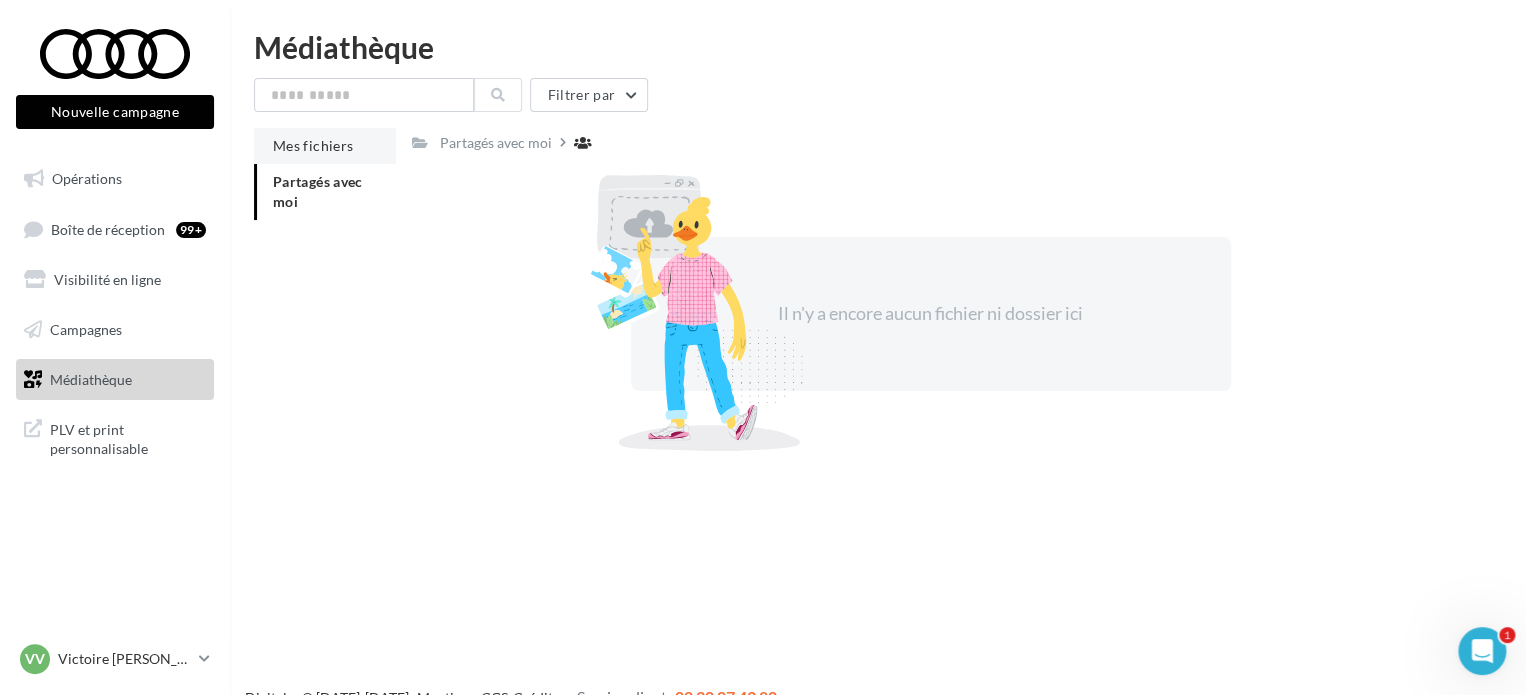 click on "Mes fichiers" at bounding box center (325, 146) 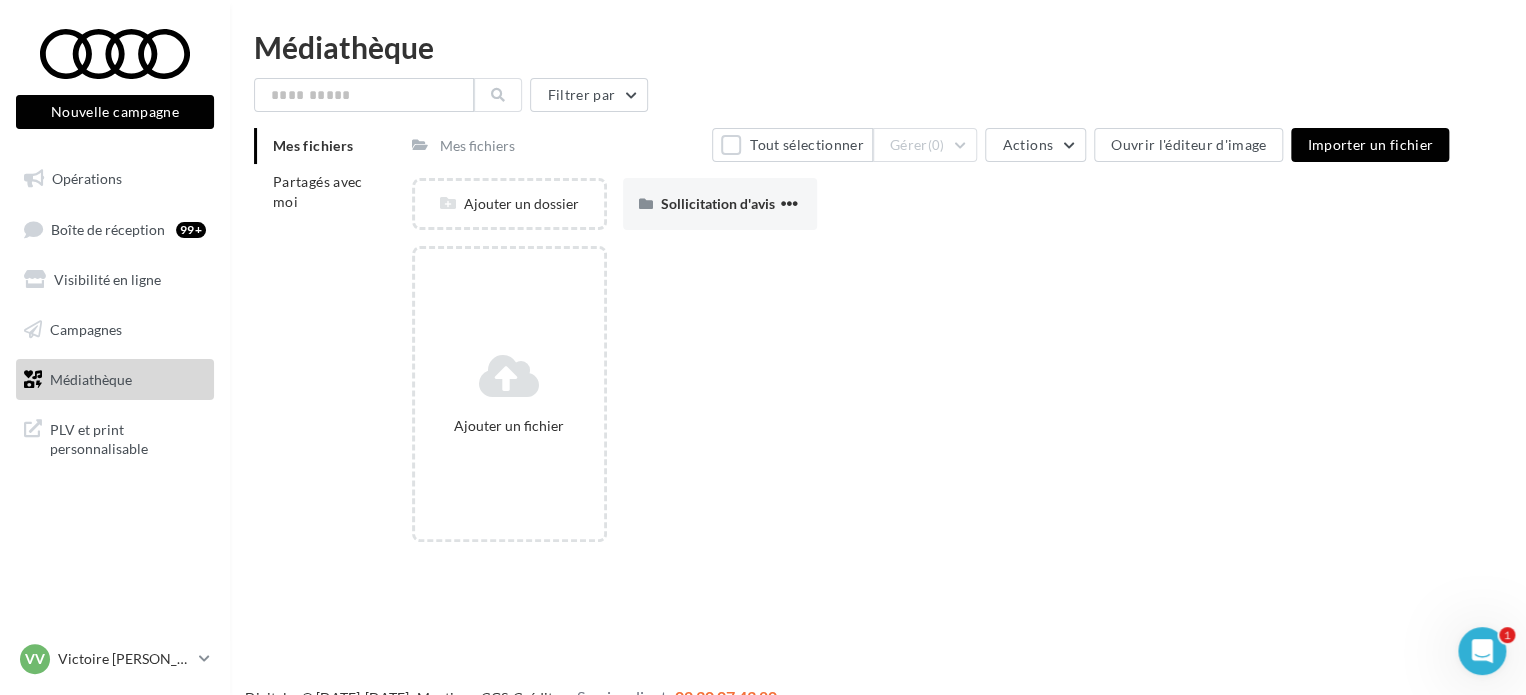 click on "Médiathèque" at bounding box center (91, 378) 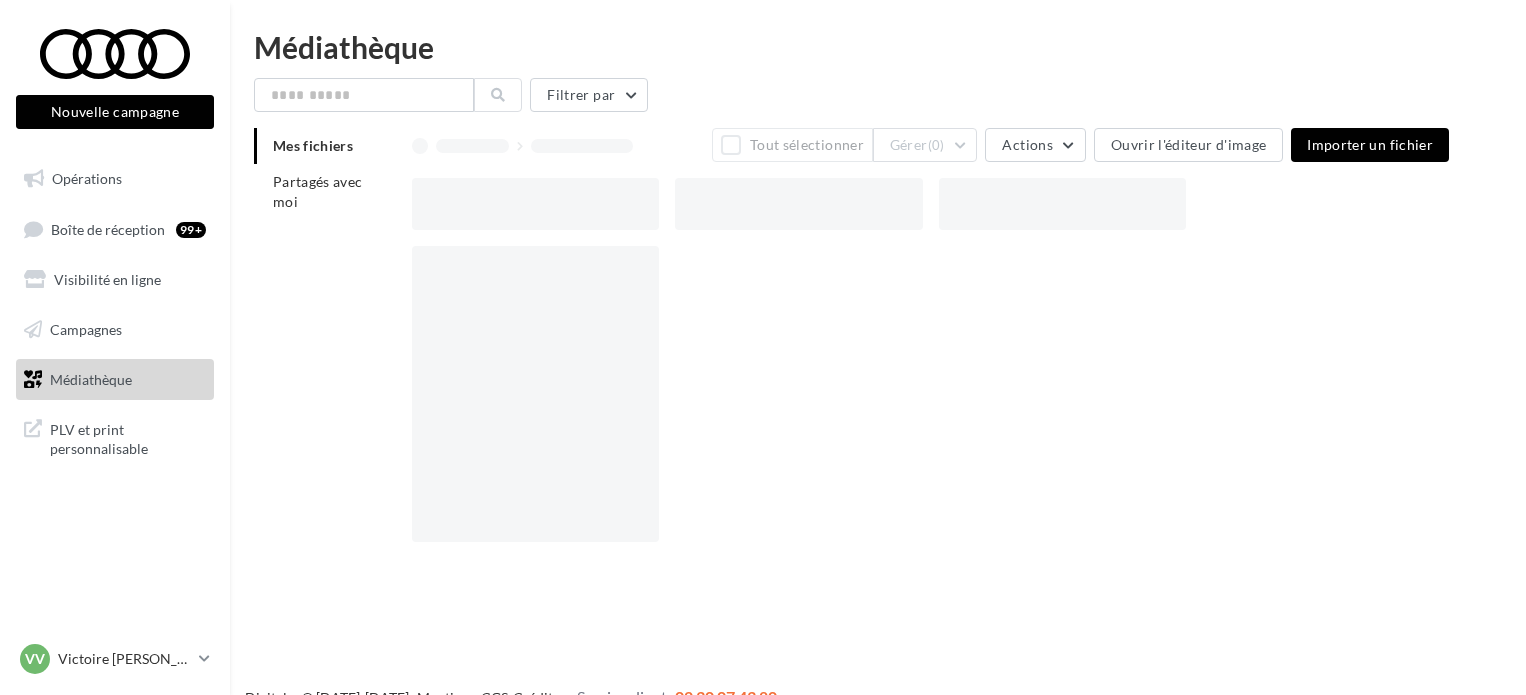 scroll, scrollTop: 0, scrollLeft: 0, axis: both 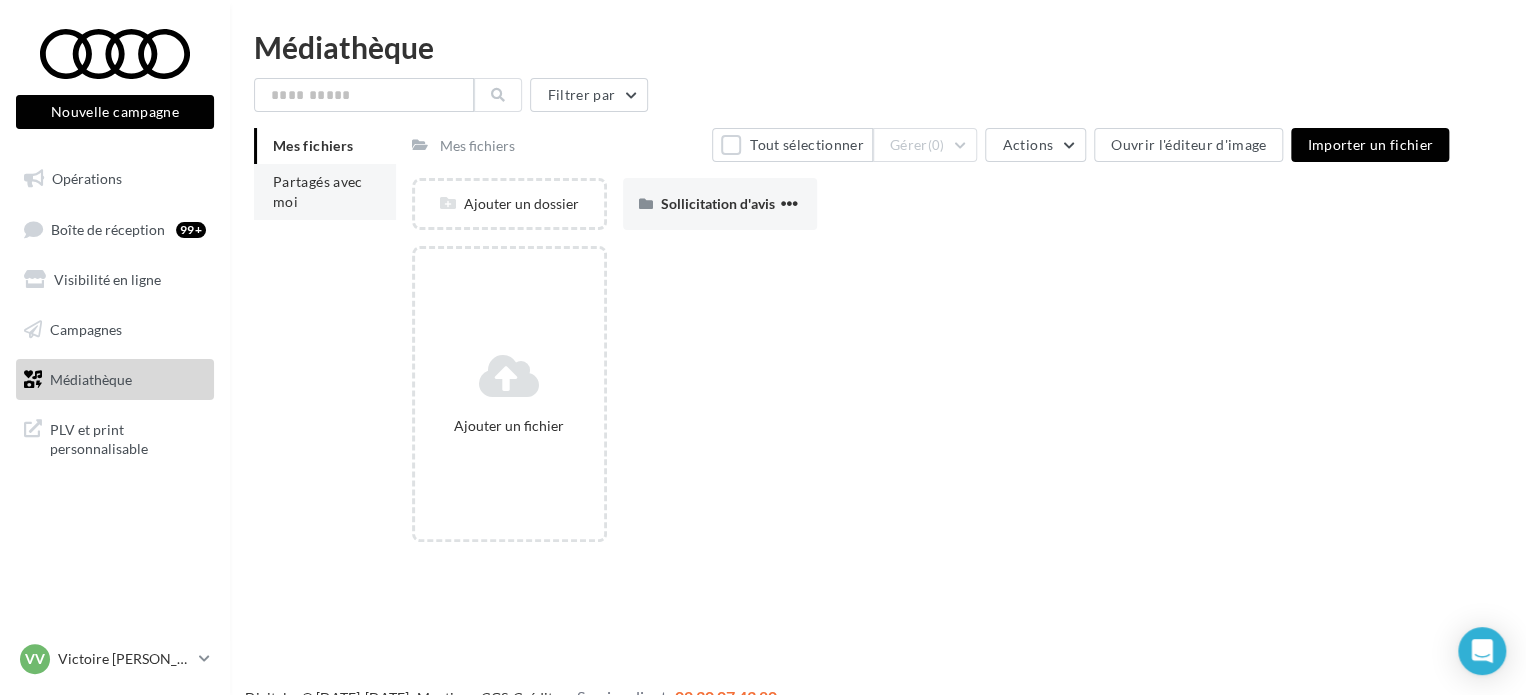 click on "Partagés avec moi" at bounding box center [318, 191] 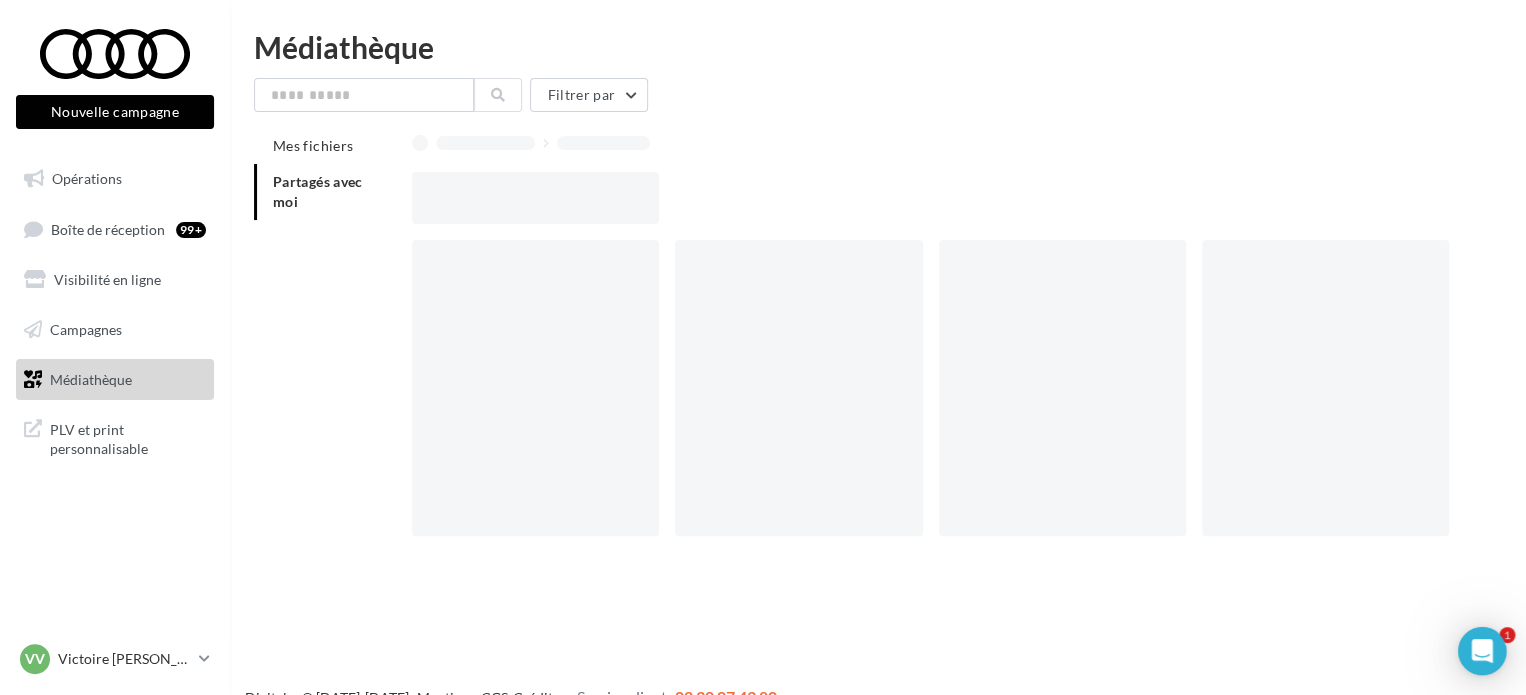 scroll, scrollTop: 0, scrollLeft: 0, axis: both 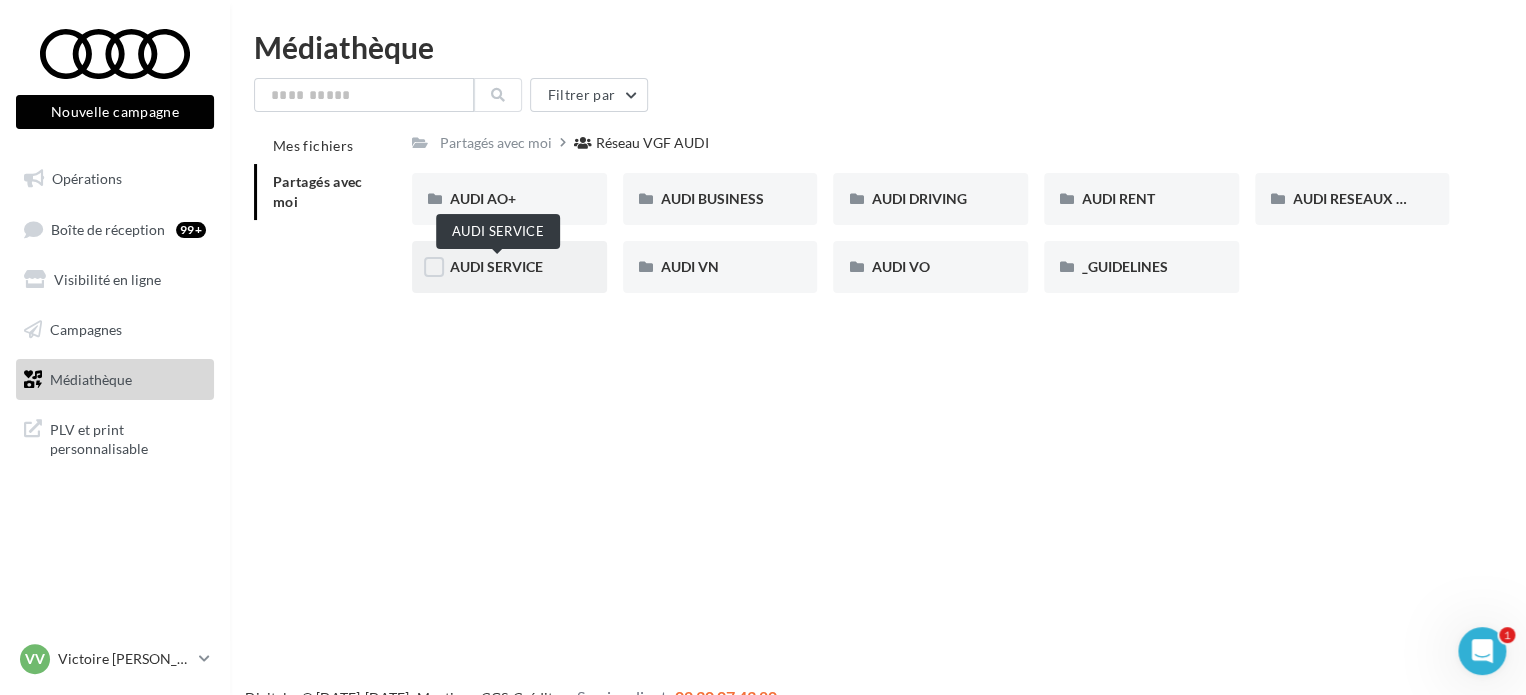 click on "AUDI SERVICE" at bounding box center [496, 266] 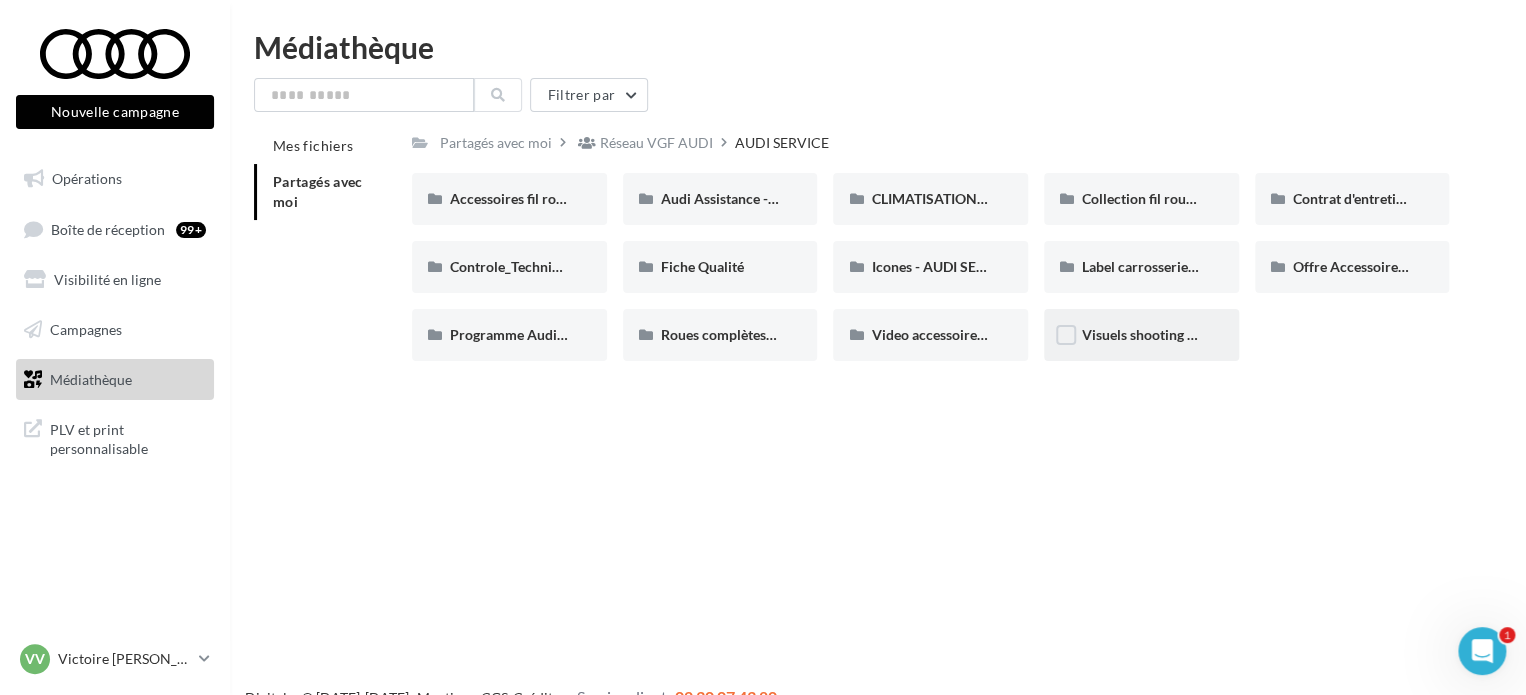 click on "Visuels shooting - AUDI SERVICE" at bounding box center (1141, 335) 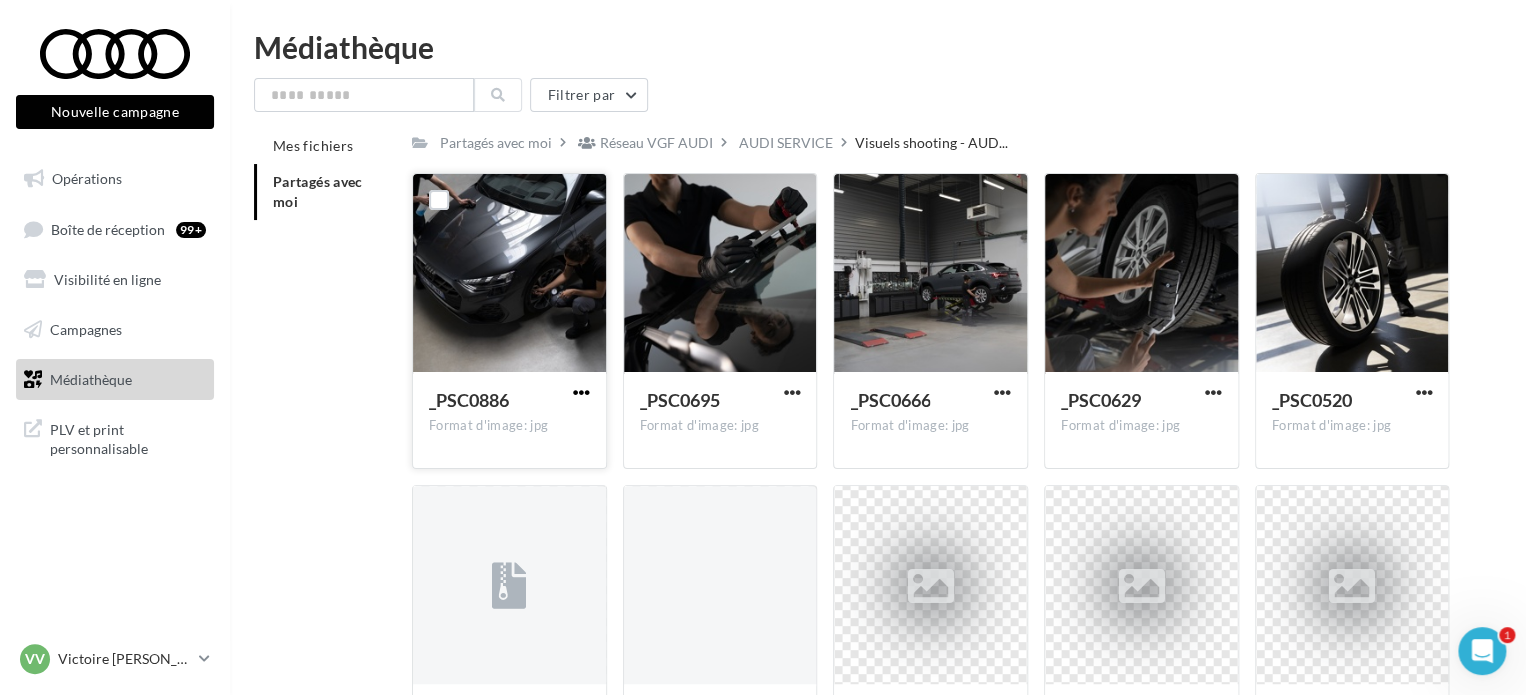 click at bounding box center [581, 392] 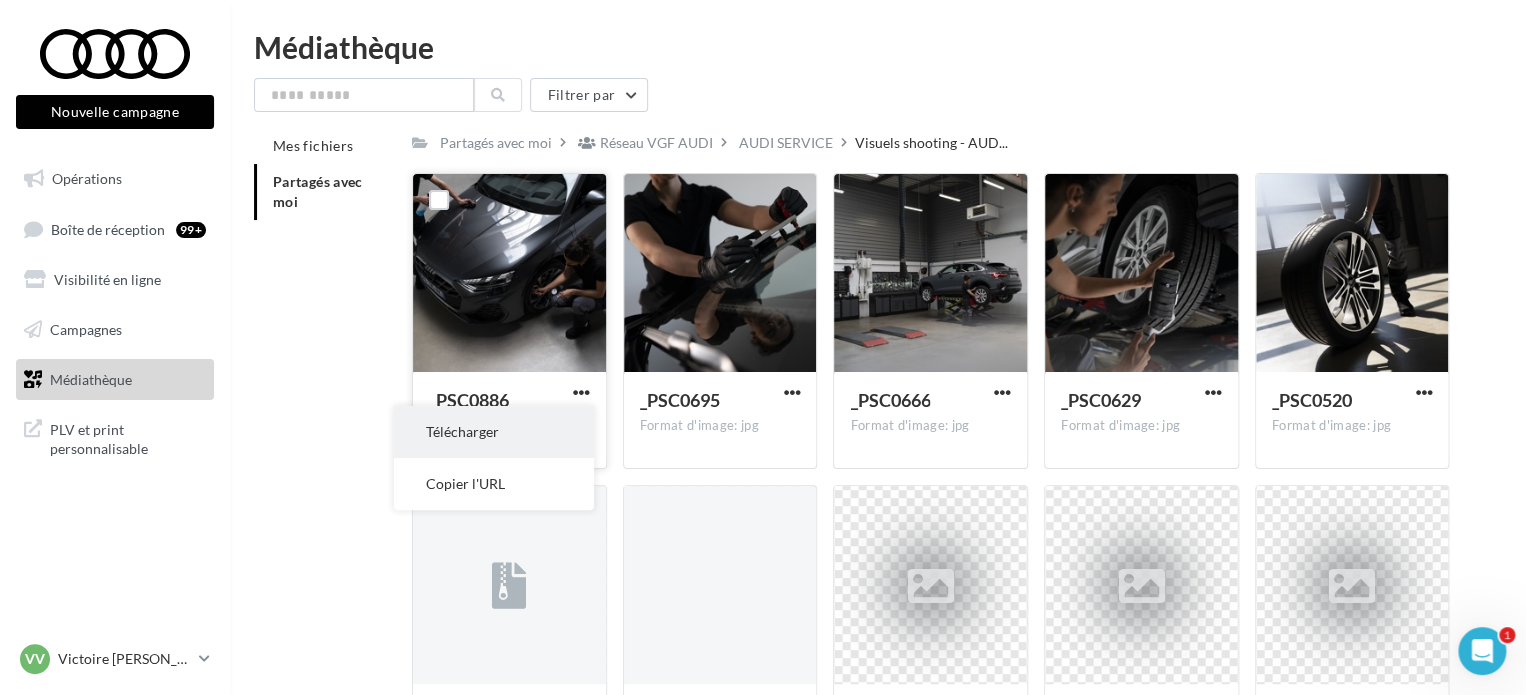 click on "Télécharger" at bounding box center (494, 432) 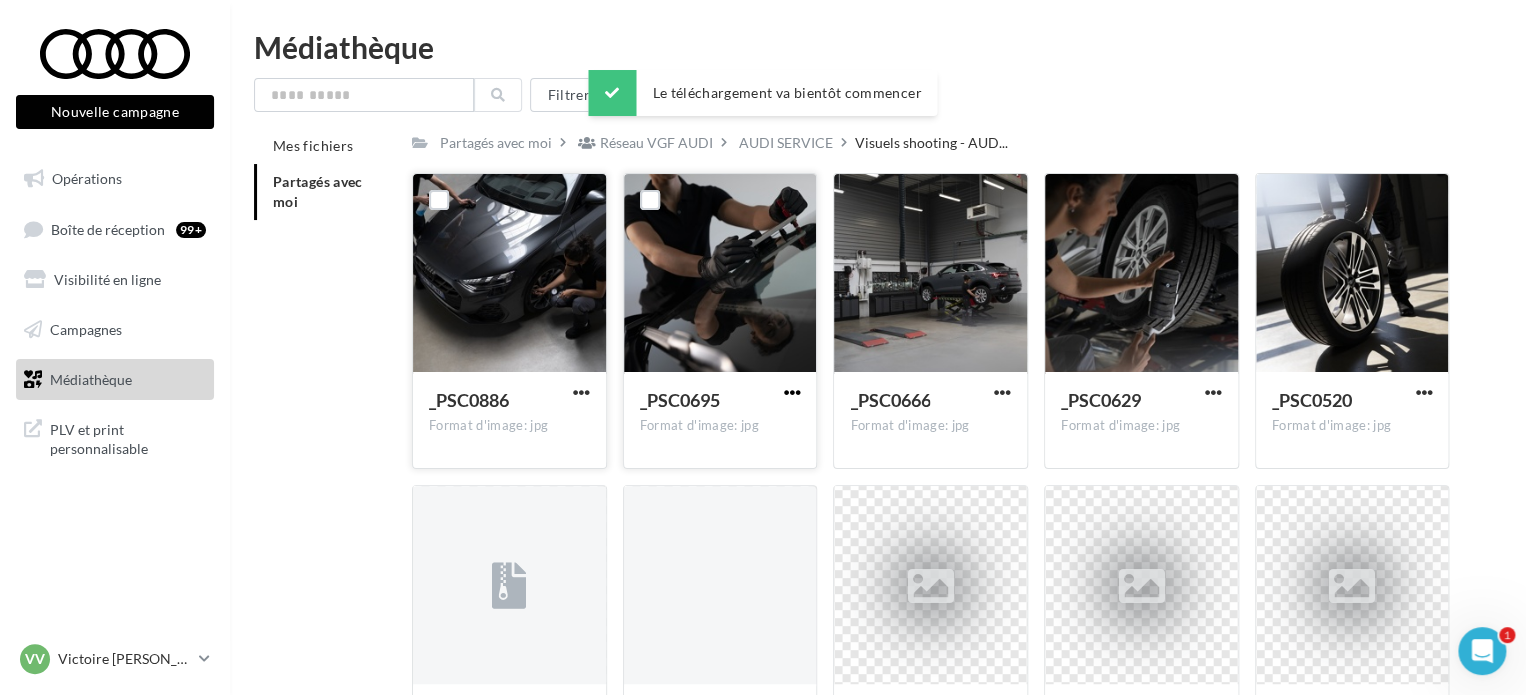 click at bounding box center (791, 392) 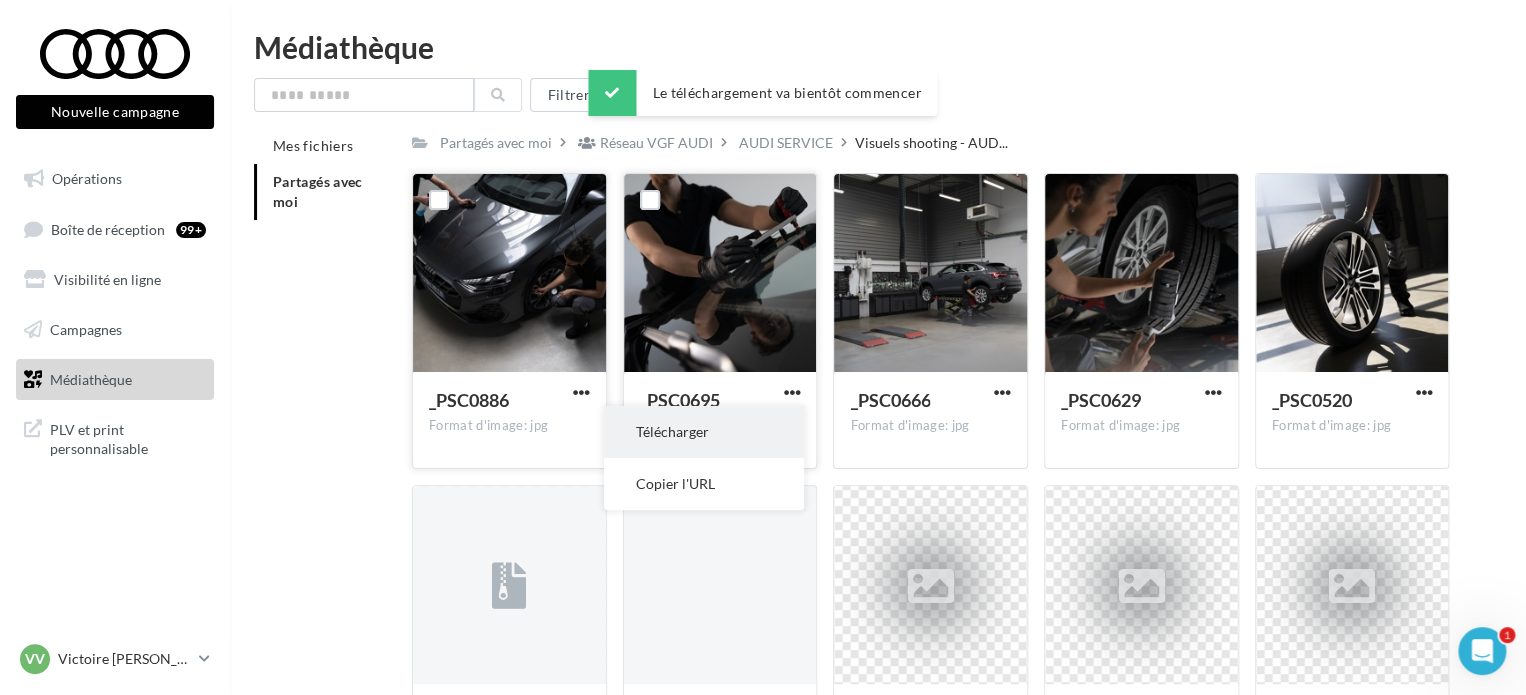 click on "Télécharger" at bounding box center (704, 432) 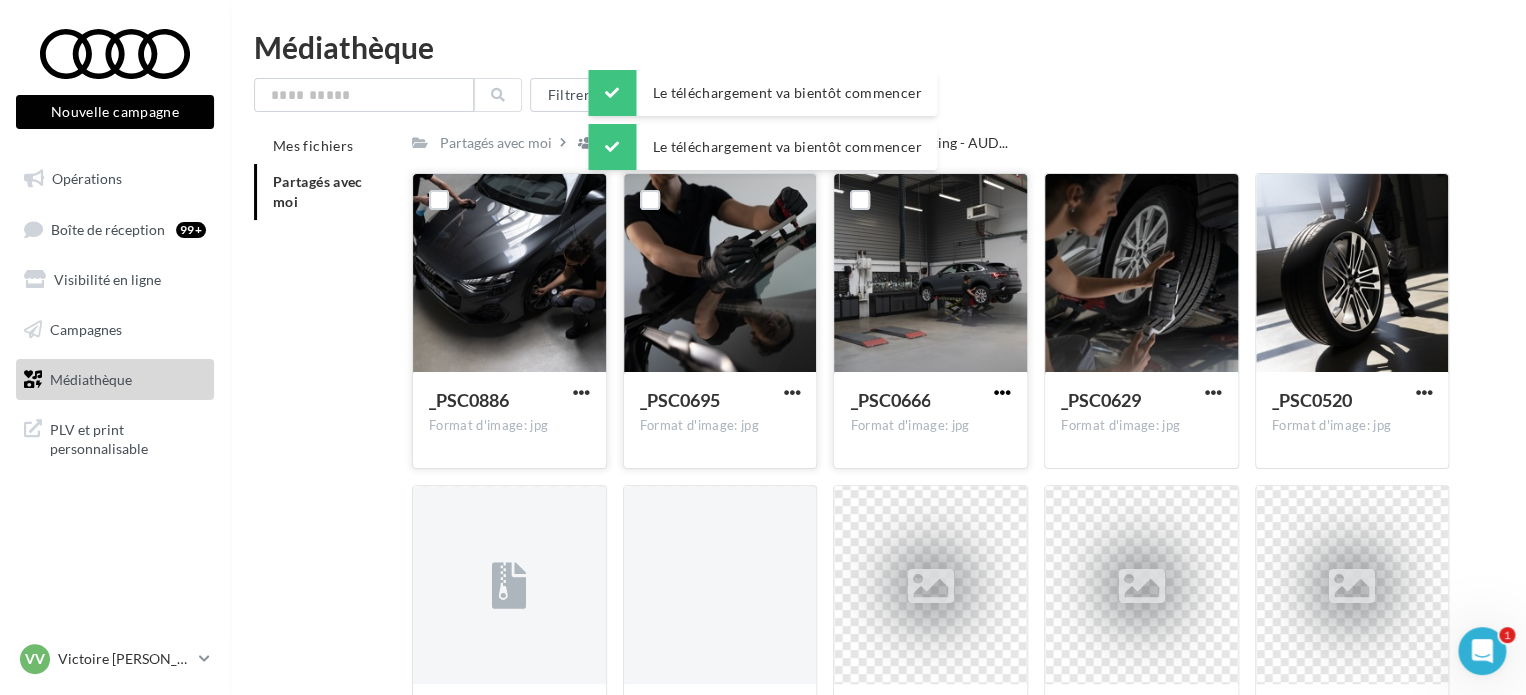 click at bounding box center [1002, 392] 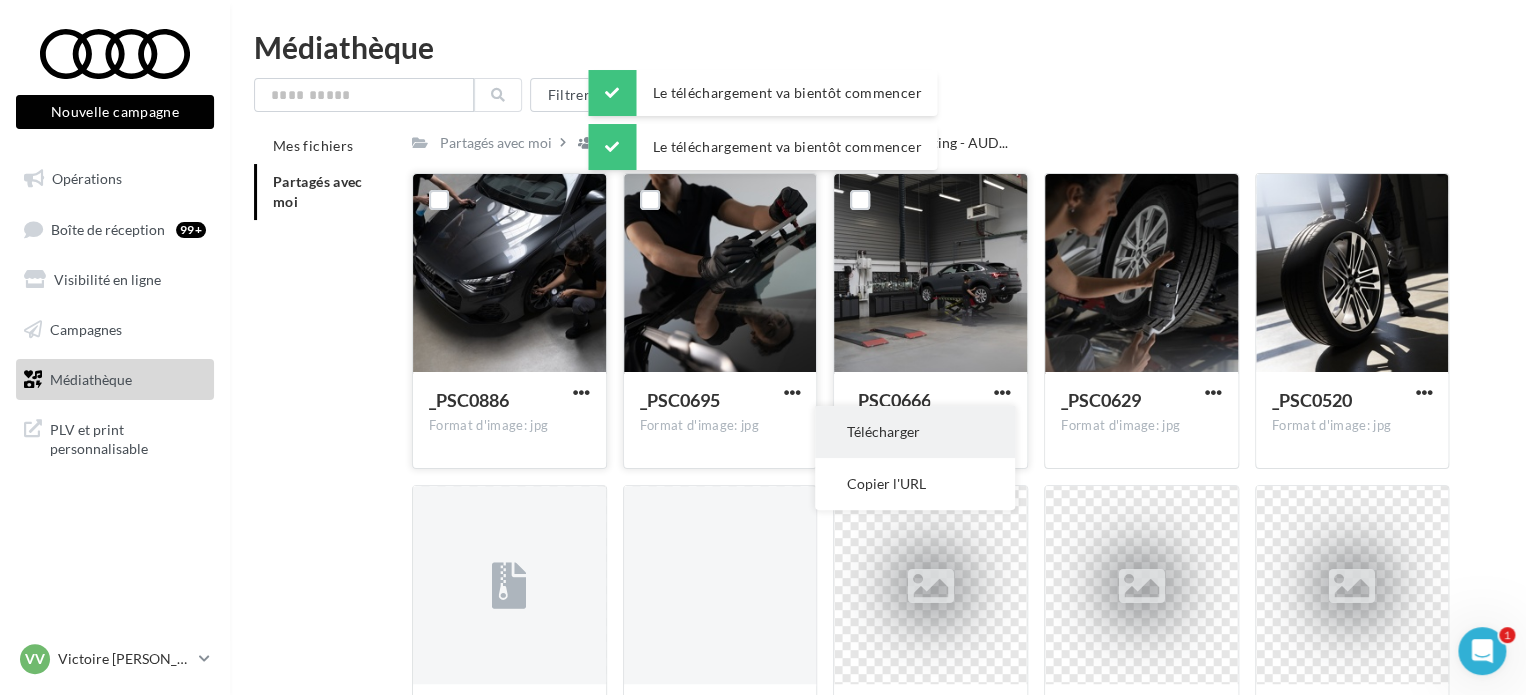 click on "Télécharger" at bounding box center (915, 432) 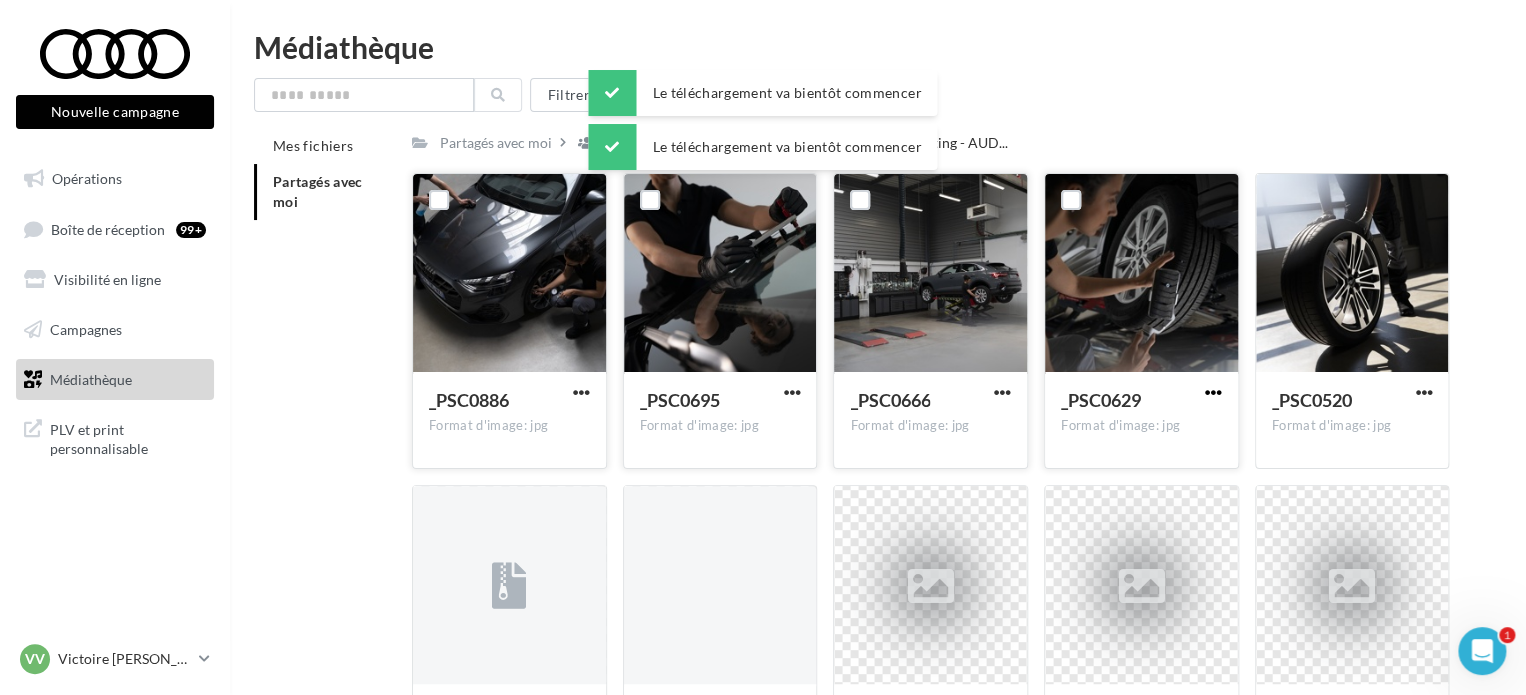 click at bounding box center [1213, 392] 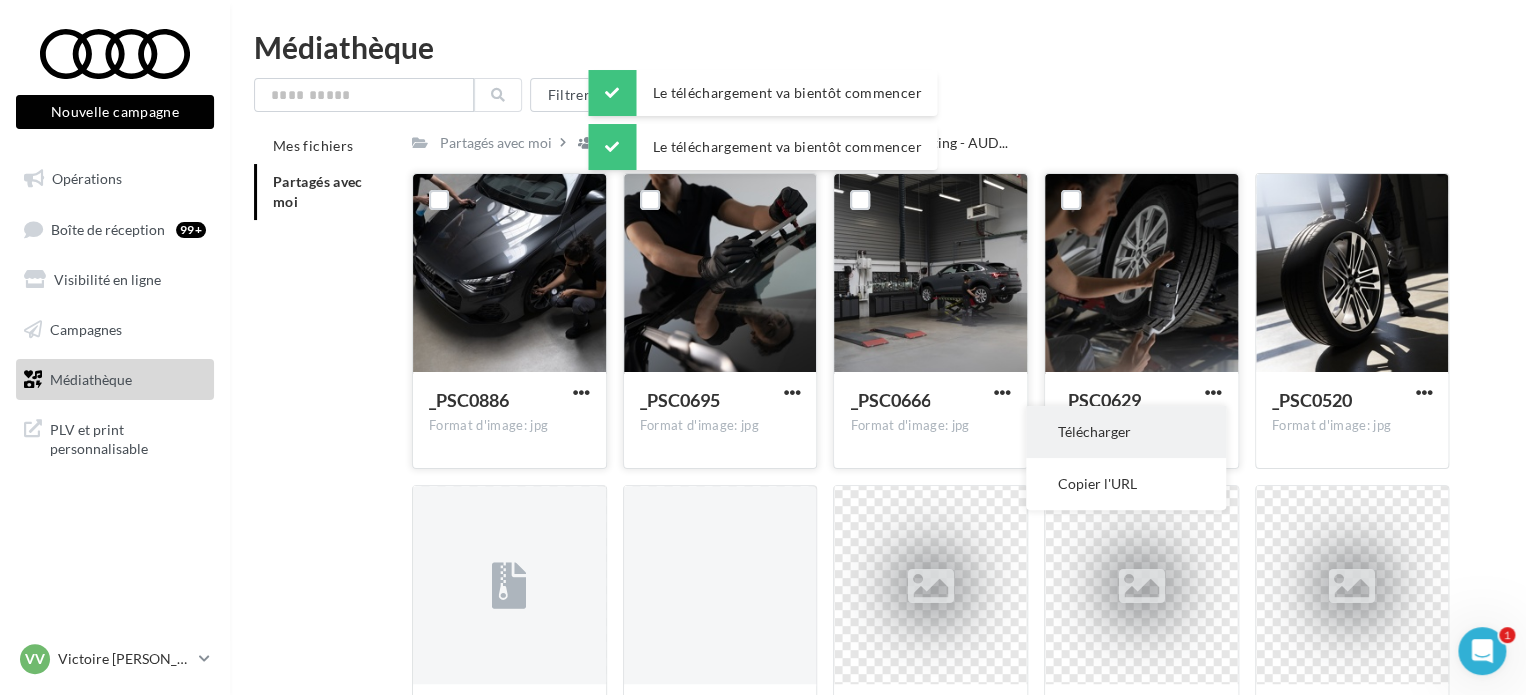 click on "Télécharger" at bounding box center (1126, 432) 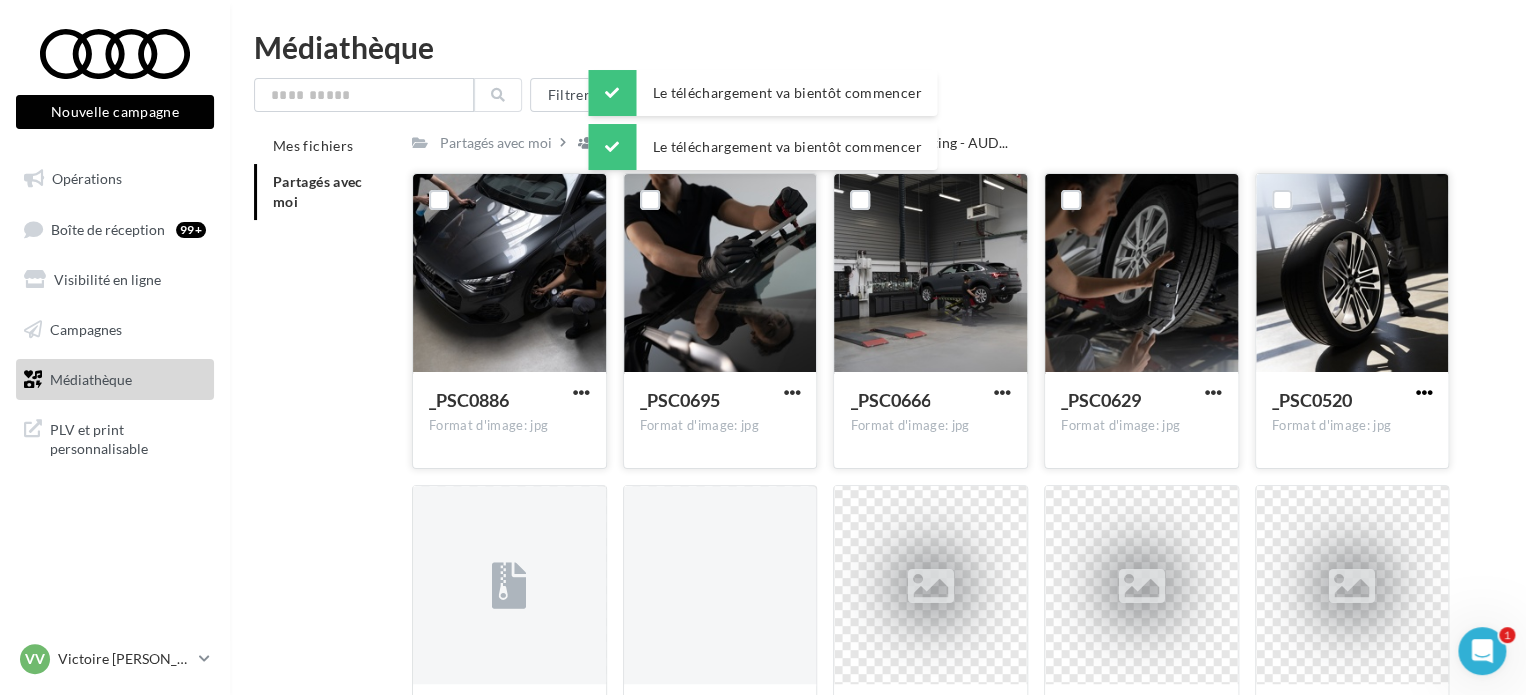 click at bounding box center [1423, 392] 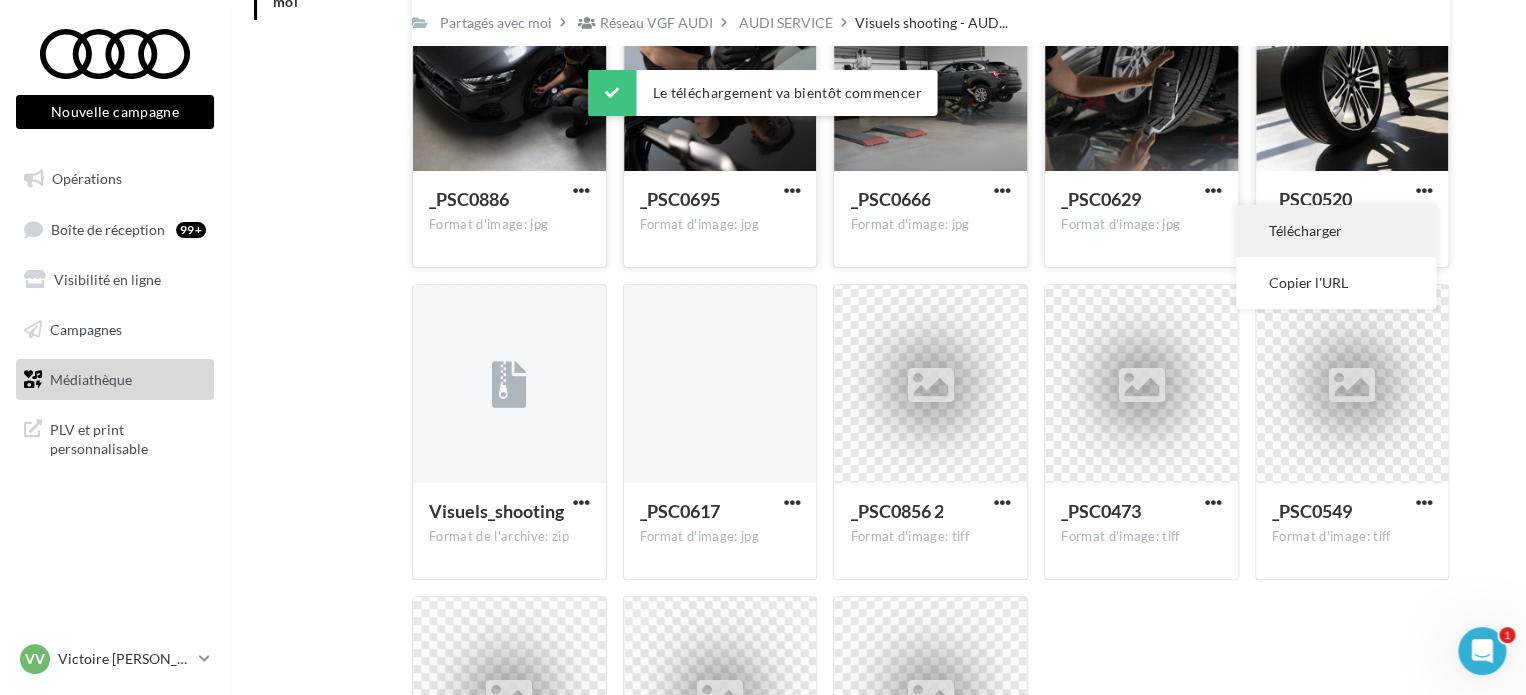scroll, scrollTop: 300, scrollLeft: 0, axis: vertical 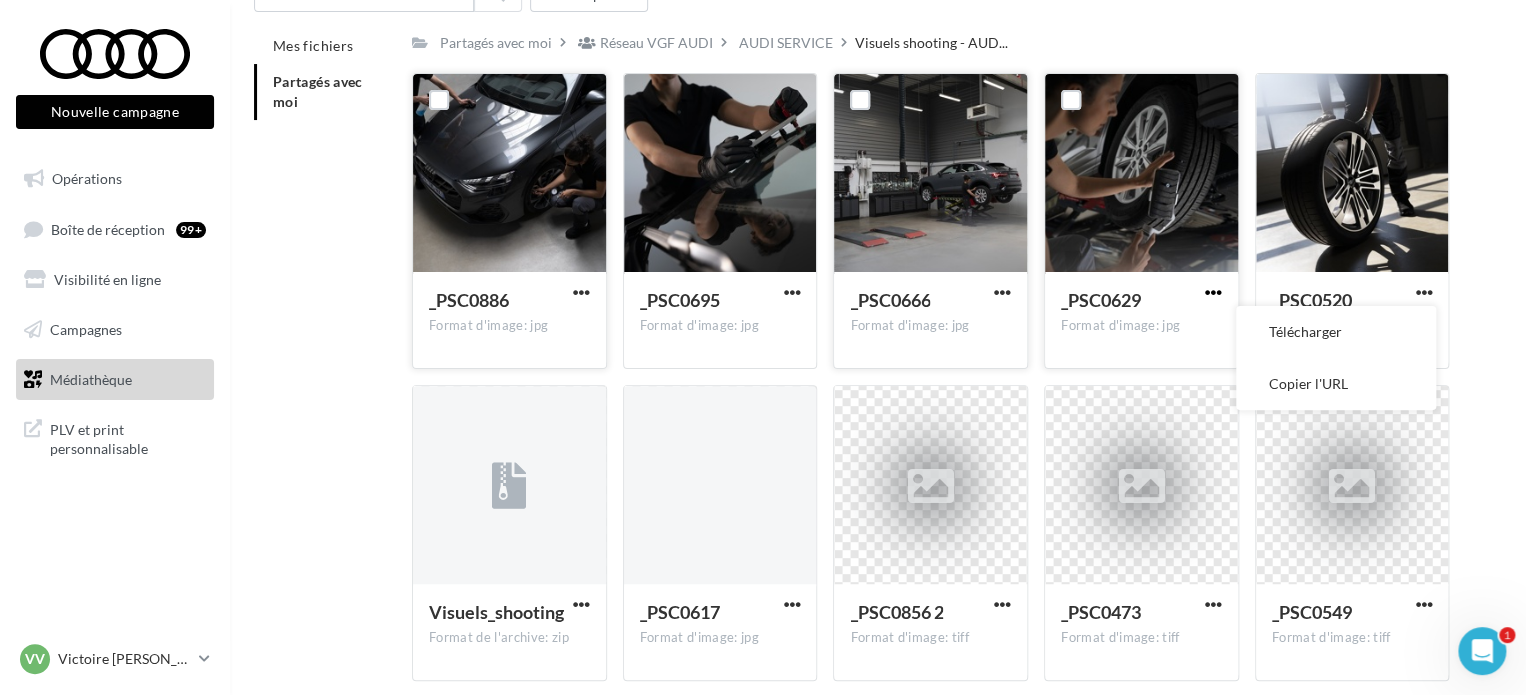 click at bounding box center (1213, 292) 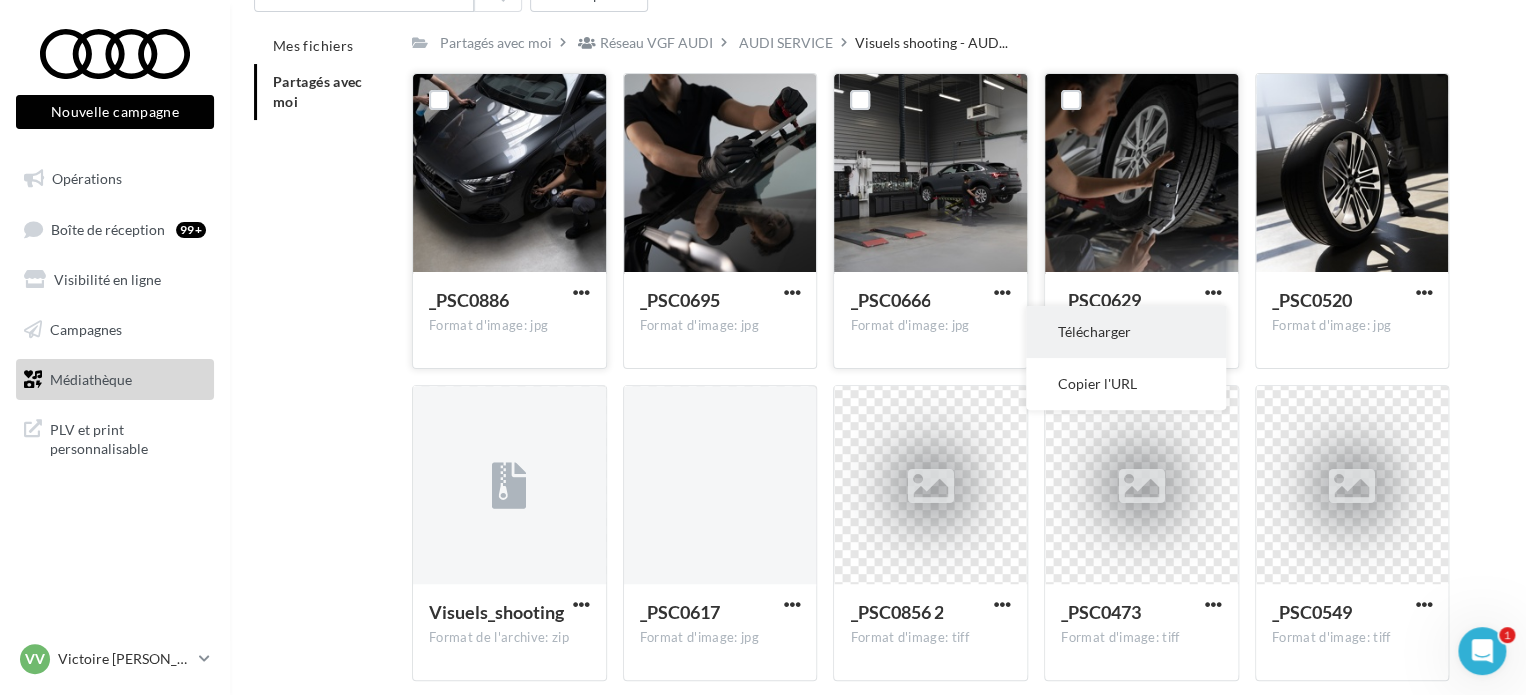 click on "Télécharger" at bounding box center (1126, 332) 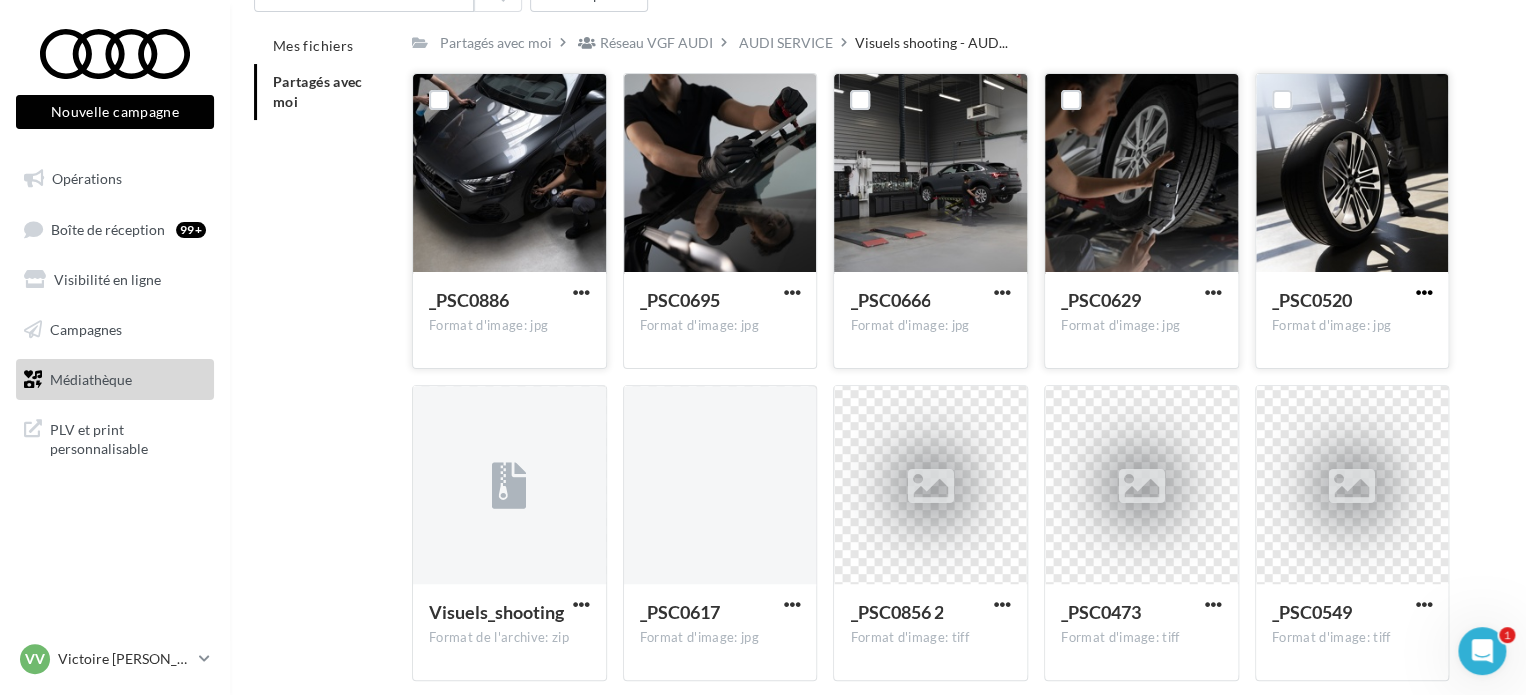 click at bounding box center (1423, 292) 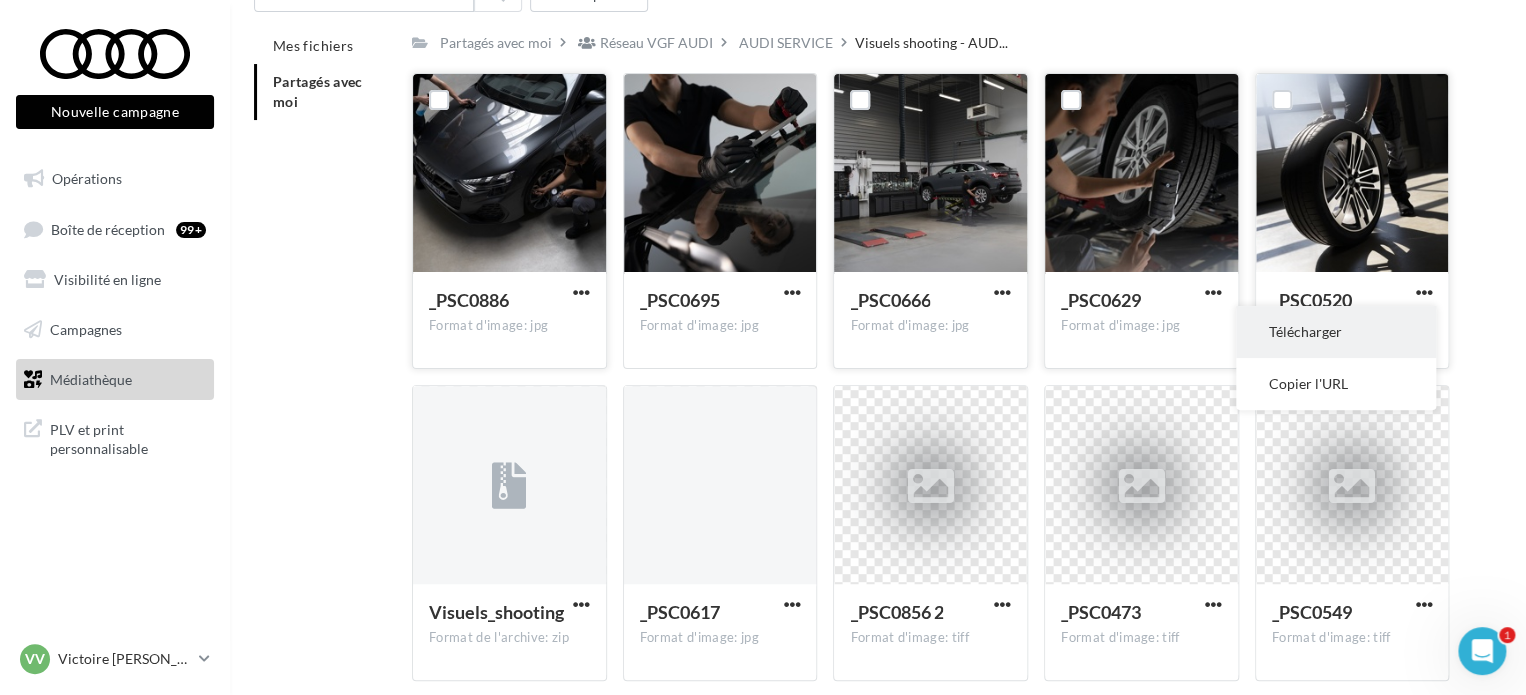 click on "Télécharger" at bounding box center (1336, 332) 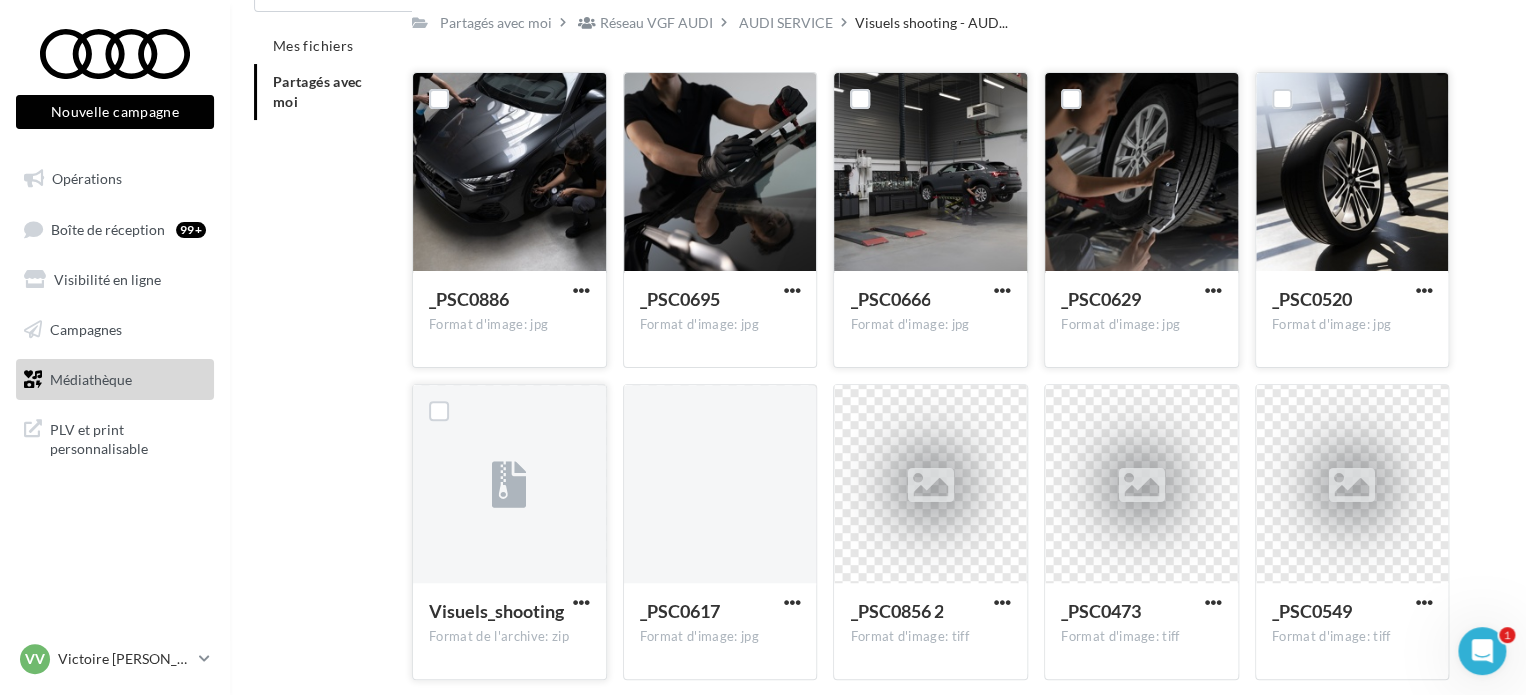 scroll, scrollTop: 200, scrollLeft: 0, axis: vertical 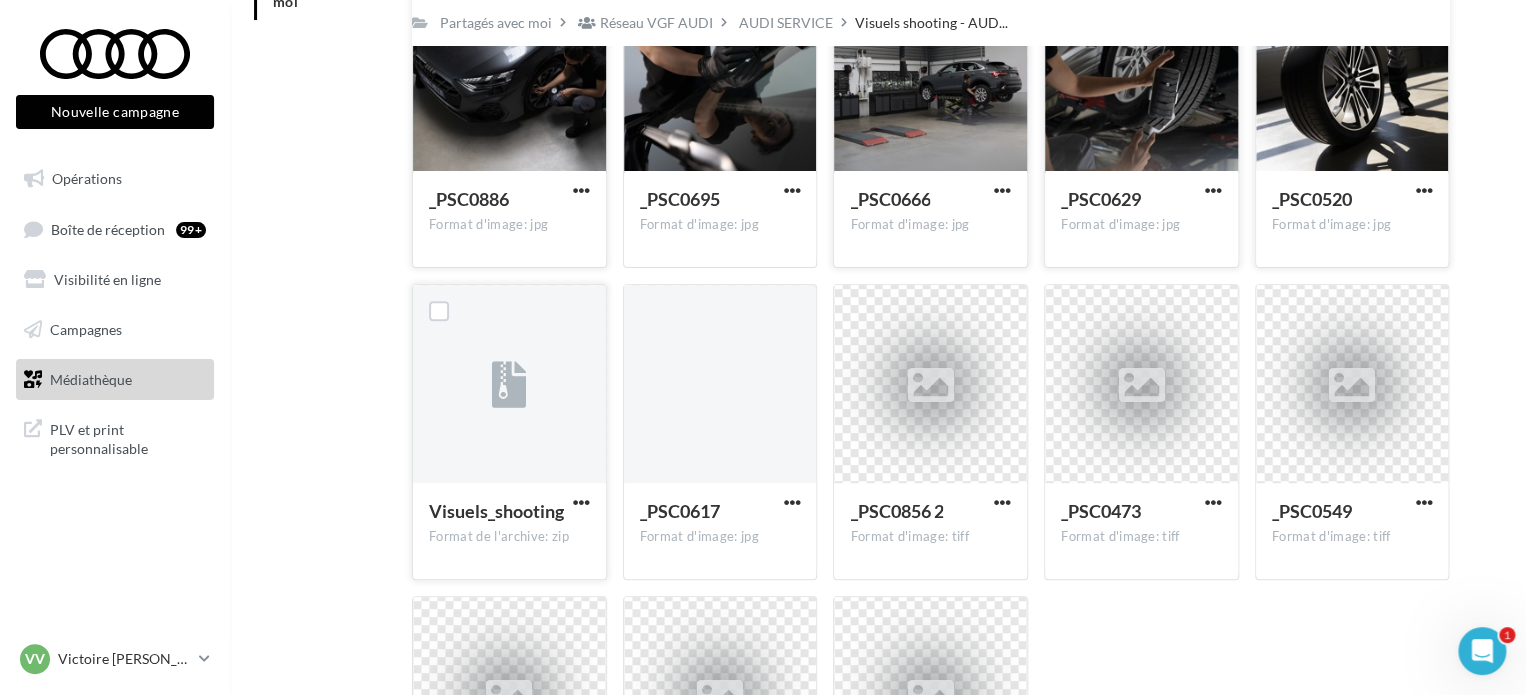 click at bounding box center (581, 504) 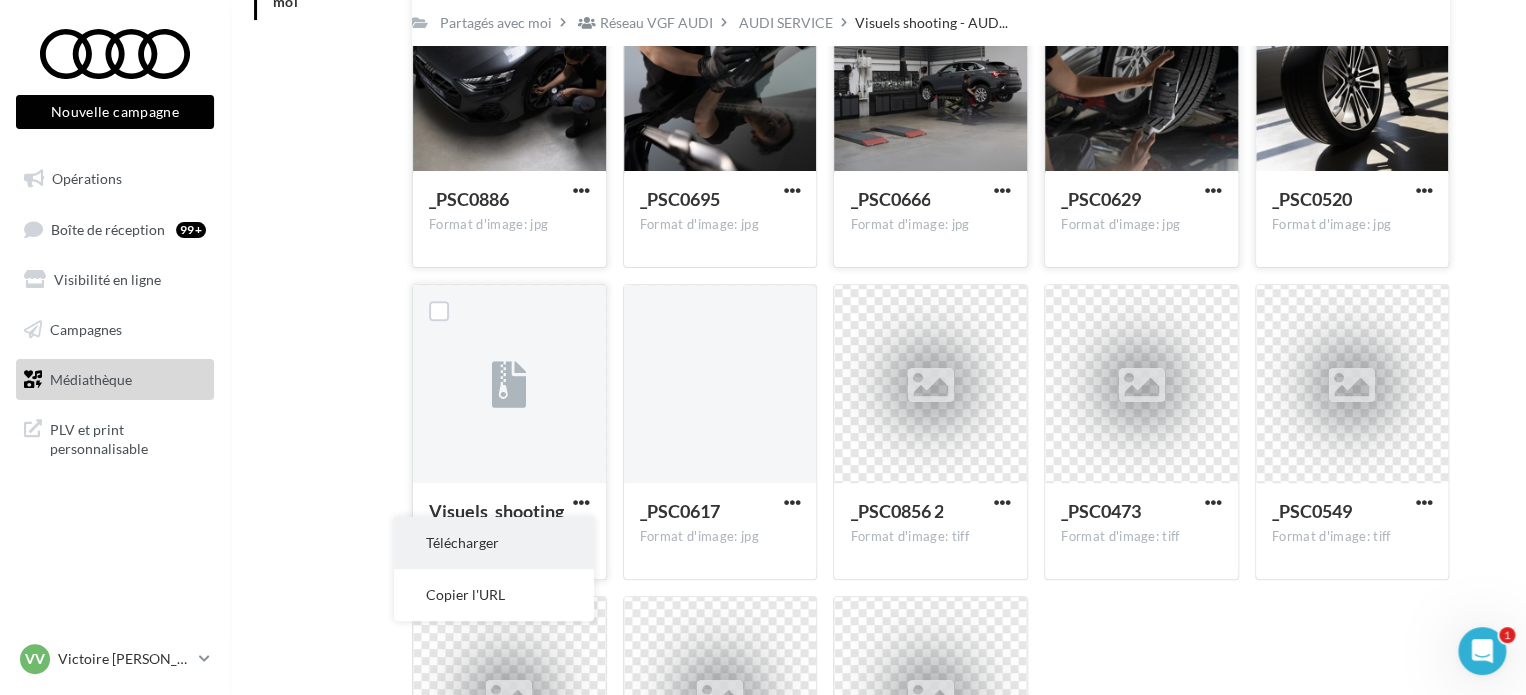 click on "Télécharger" at bounding box center (494, 543) 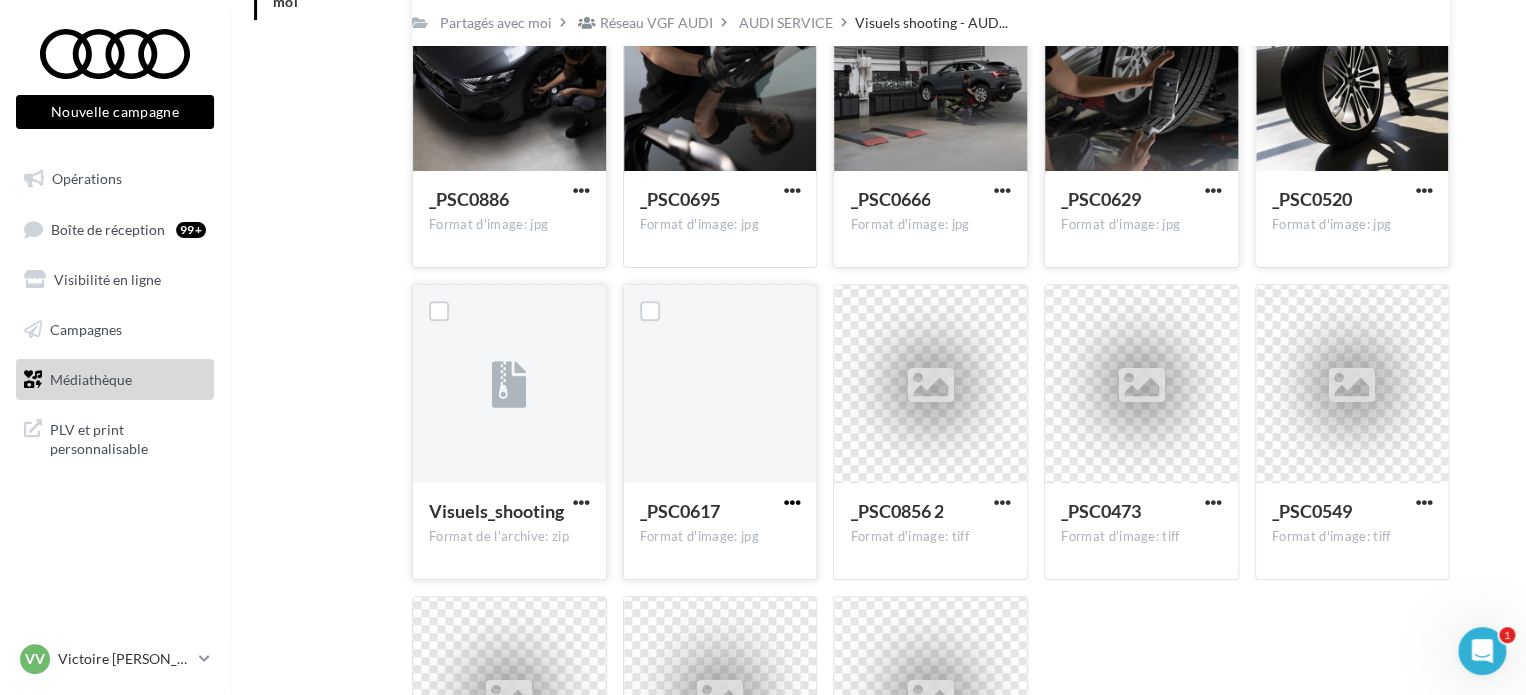 click at bounding box center [791, 502] 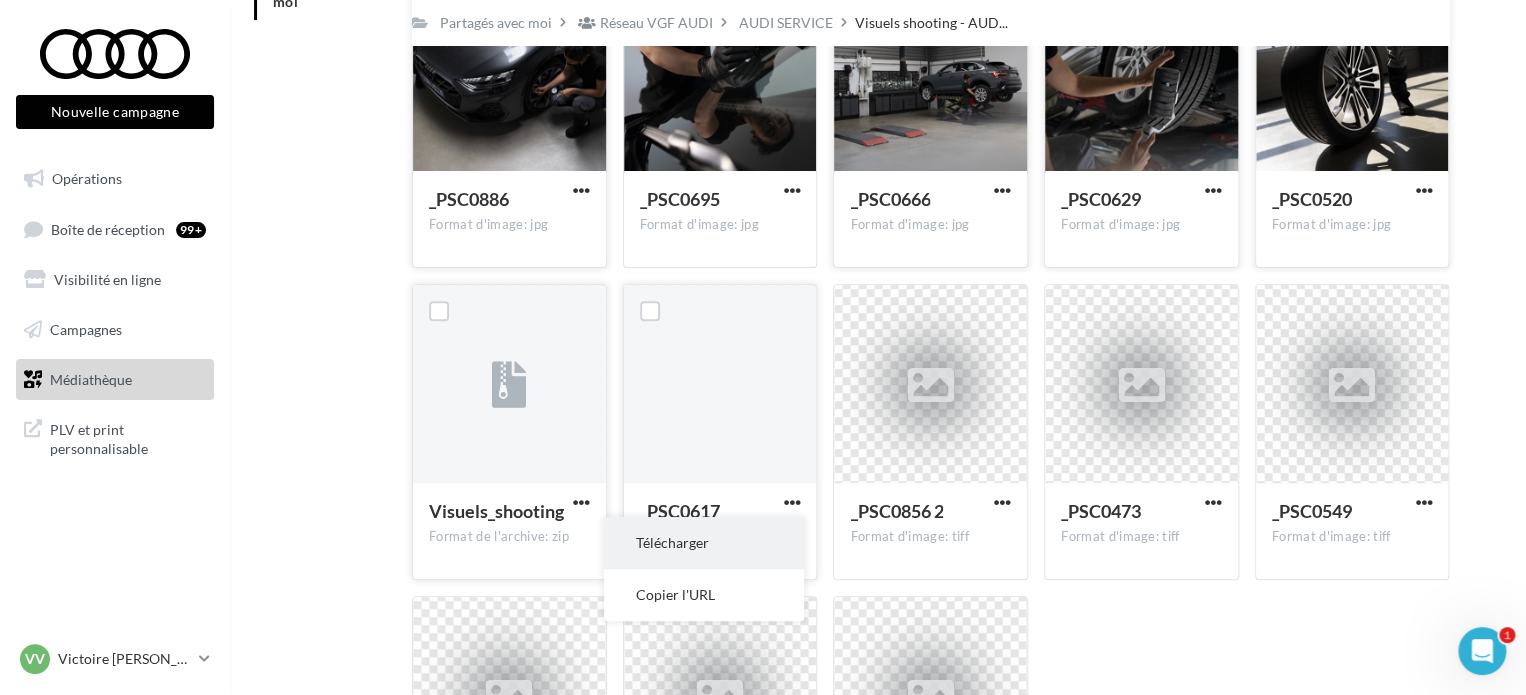 click on "Télécharger" at bounding box center (704, 543) 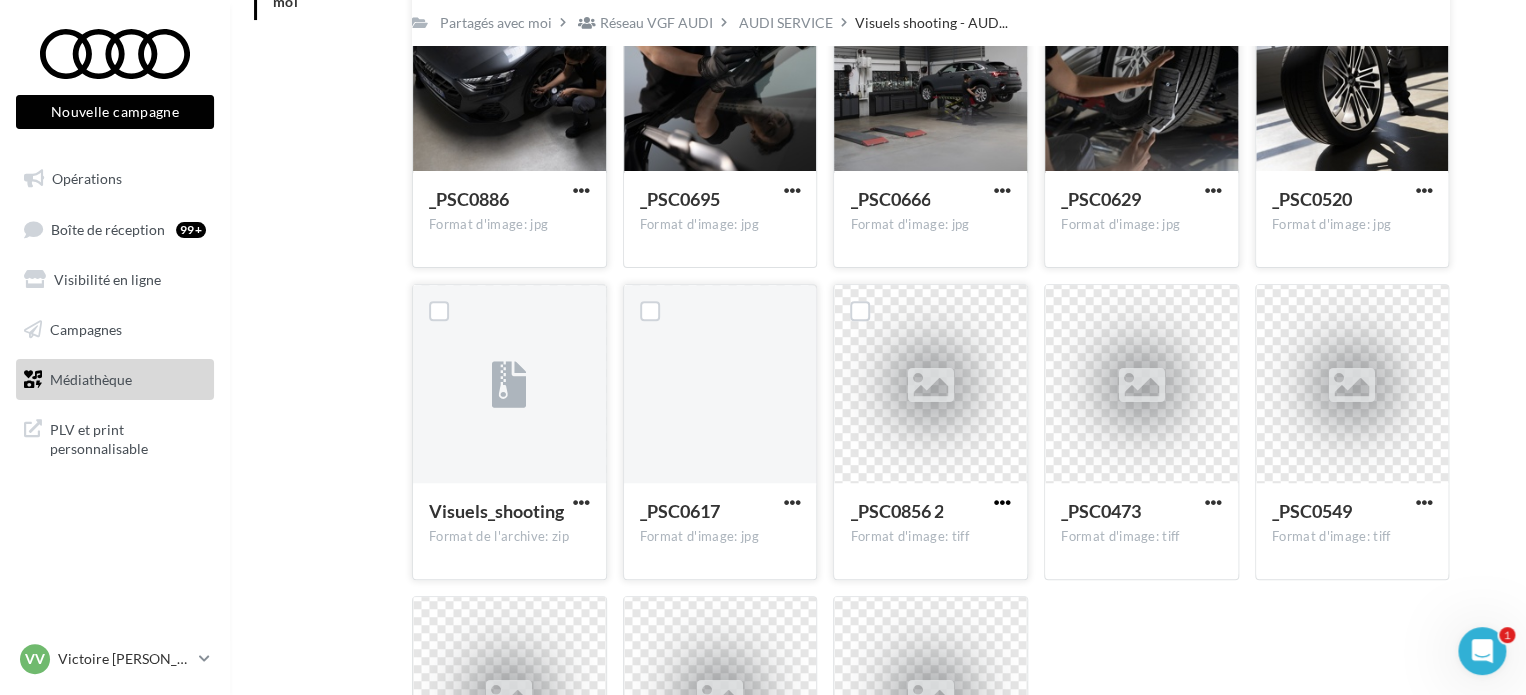 click at bounding box center (1002, 502) 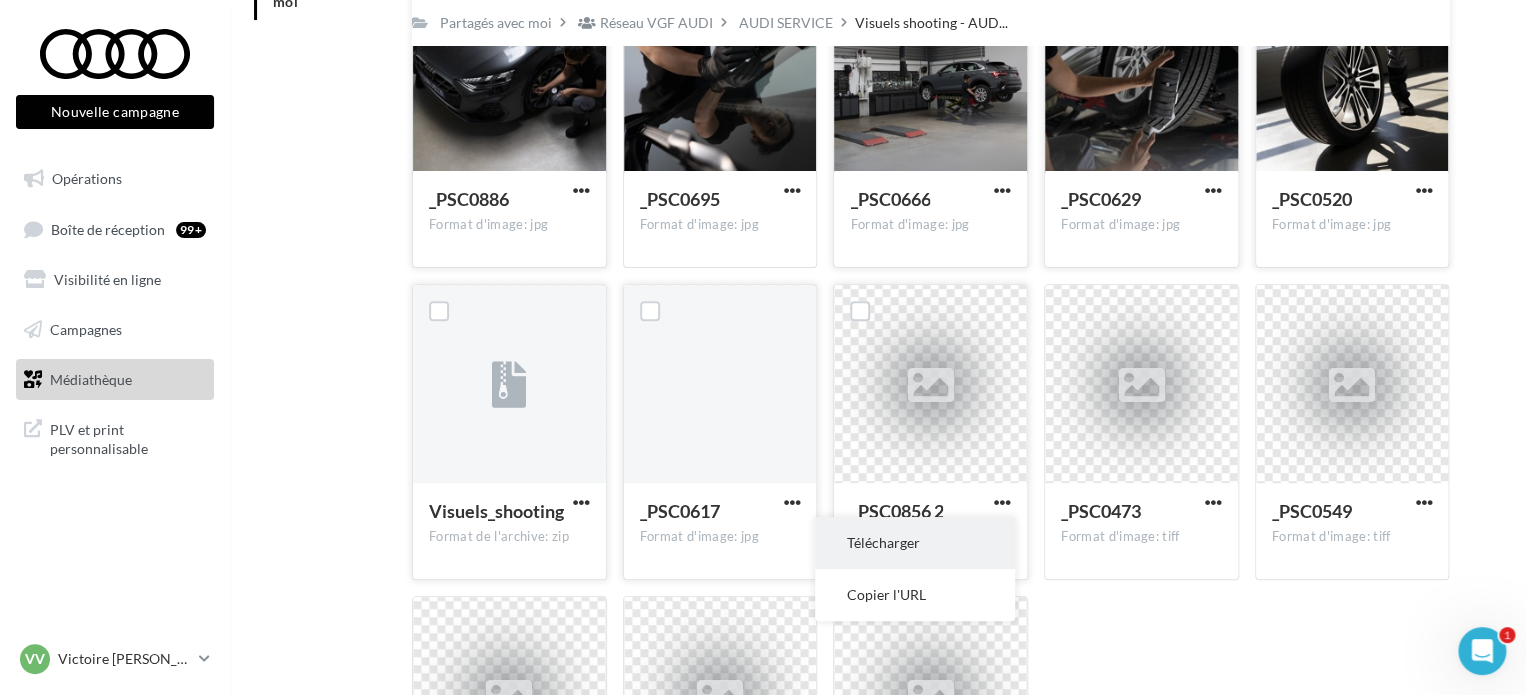 click on "Télécharger" at bounding box center (915, 543) 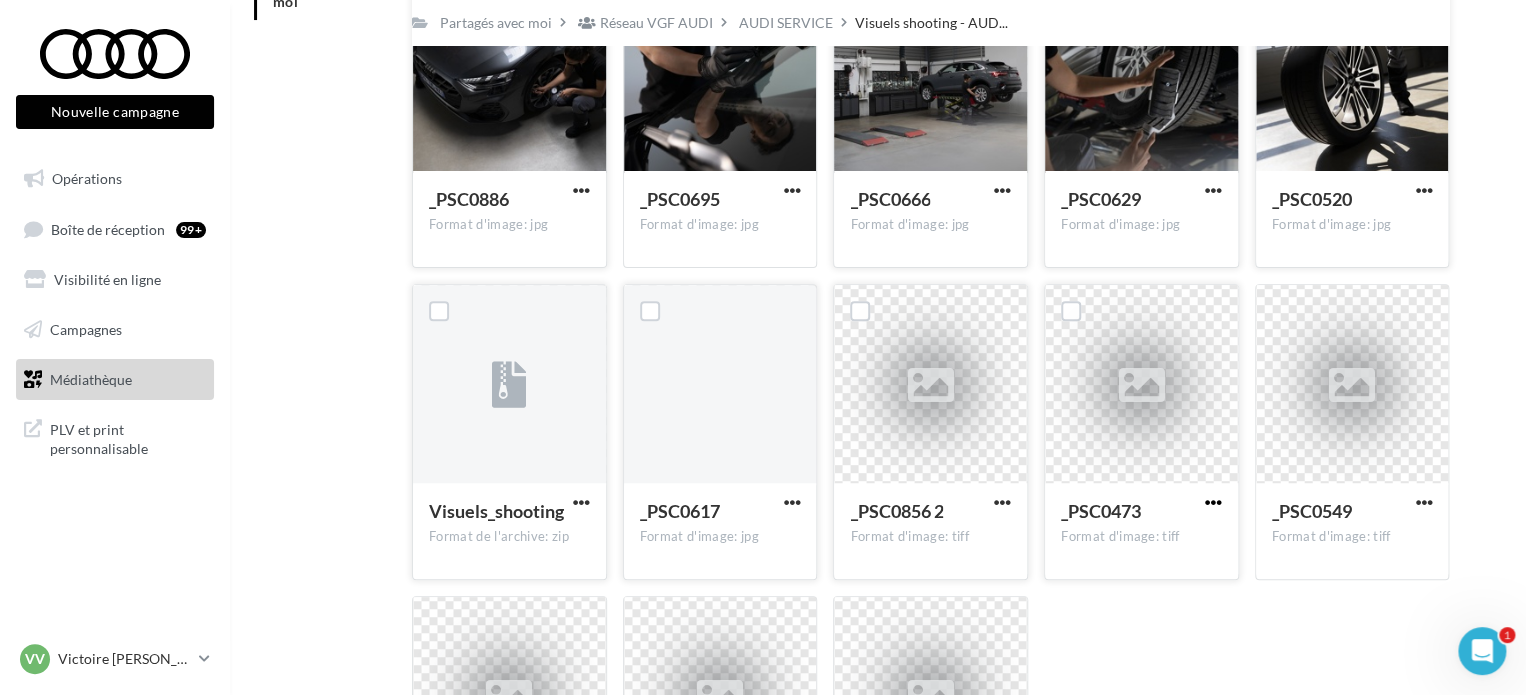 click at bounding box center (1213, 502) 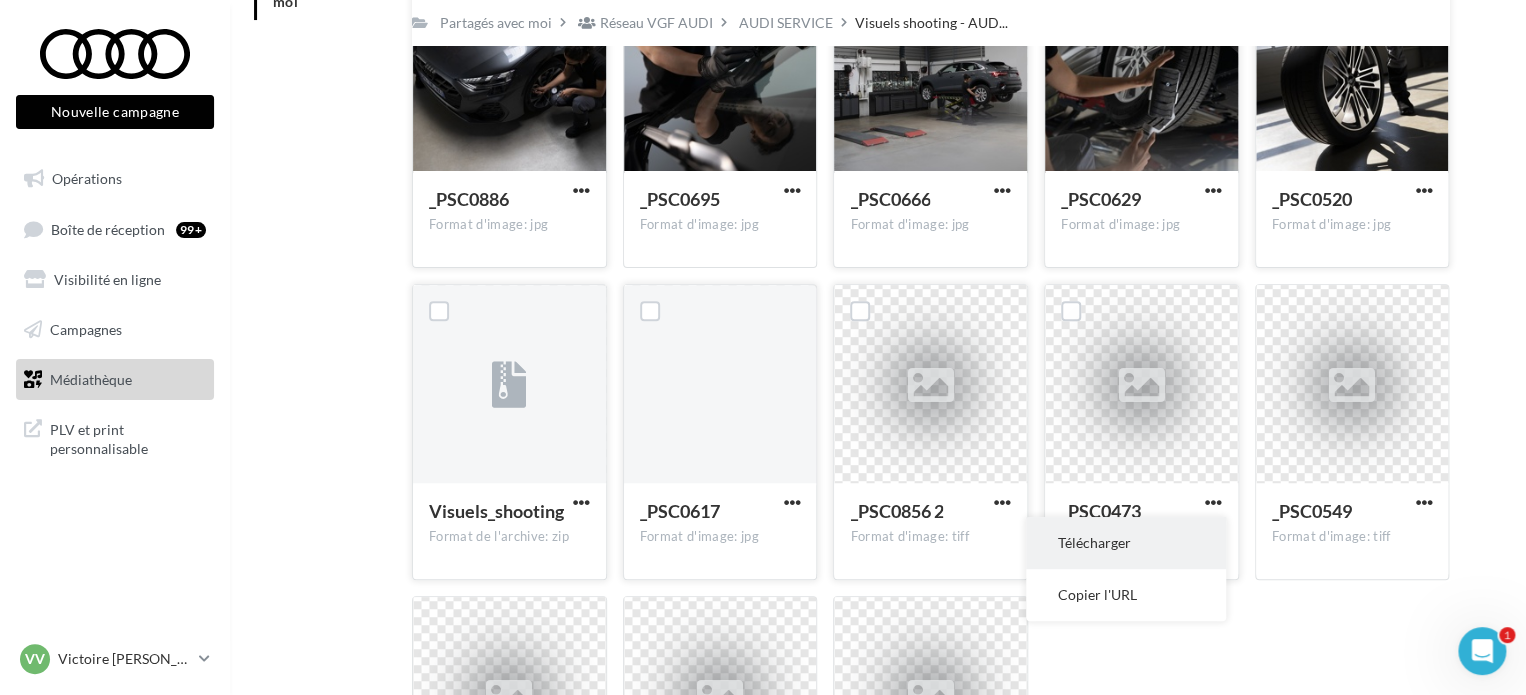 click on "Télécharger" at bounding box center [1126, 543] 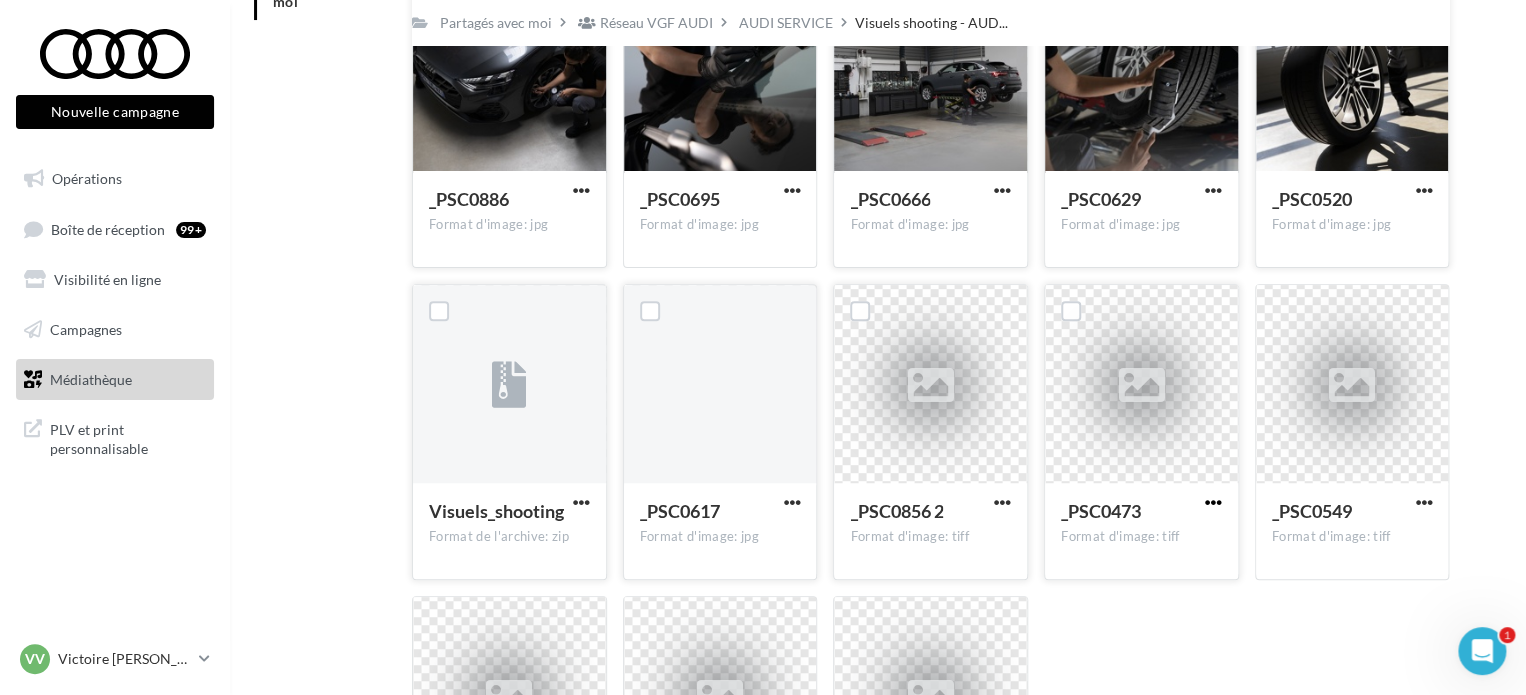 click at bounding box center [1213, 502] 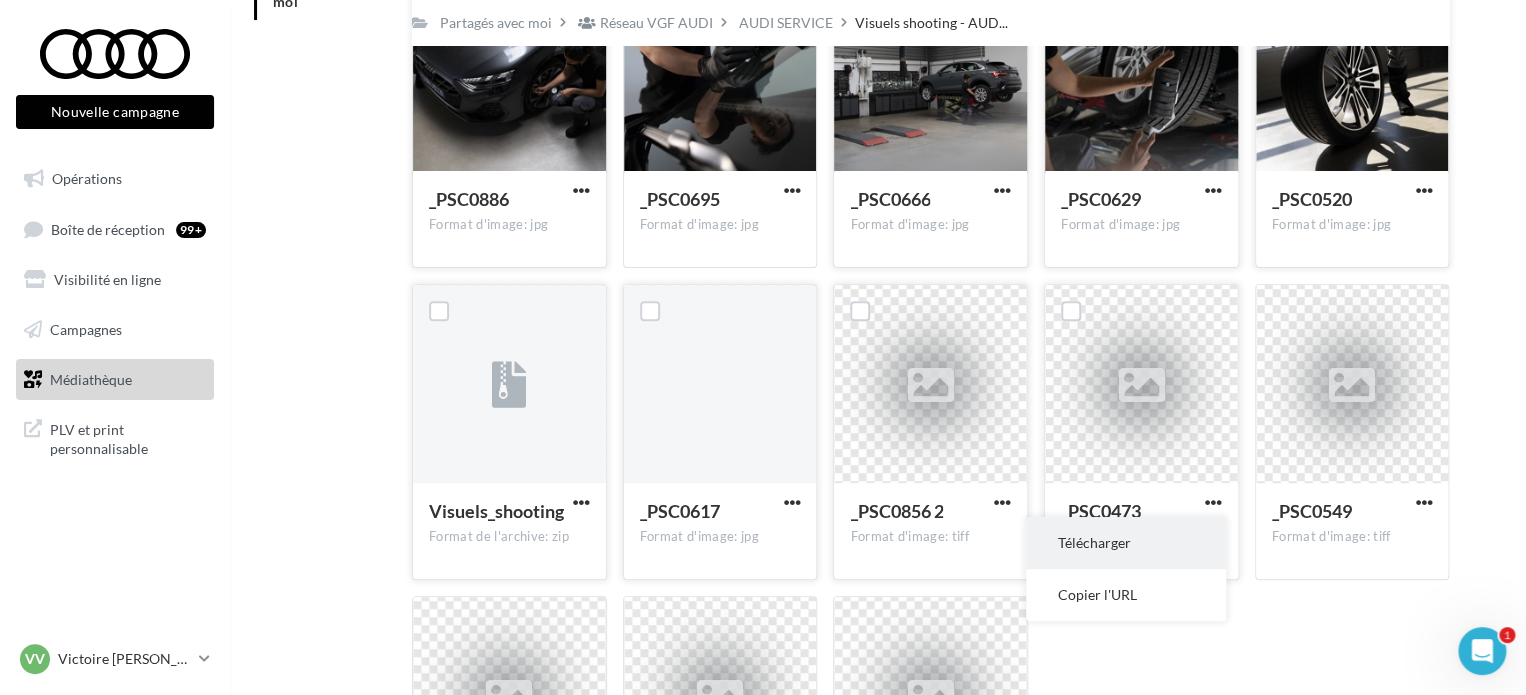 click on "Télécharger" at bounding box center (1126, 543) 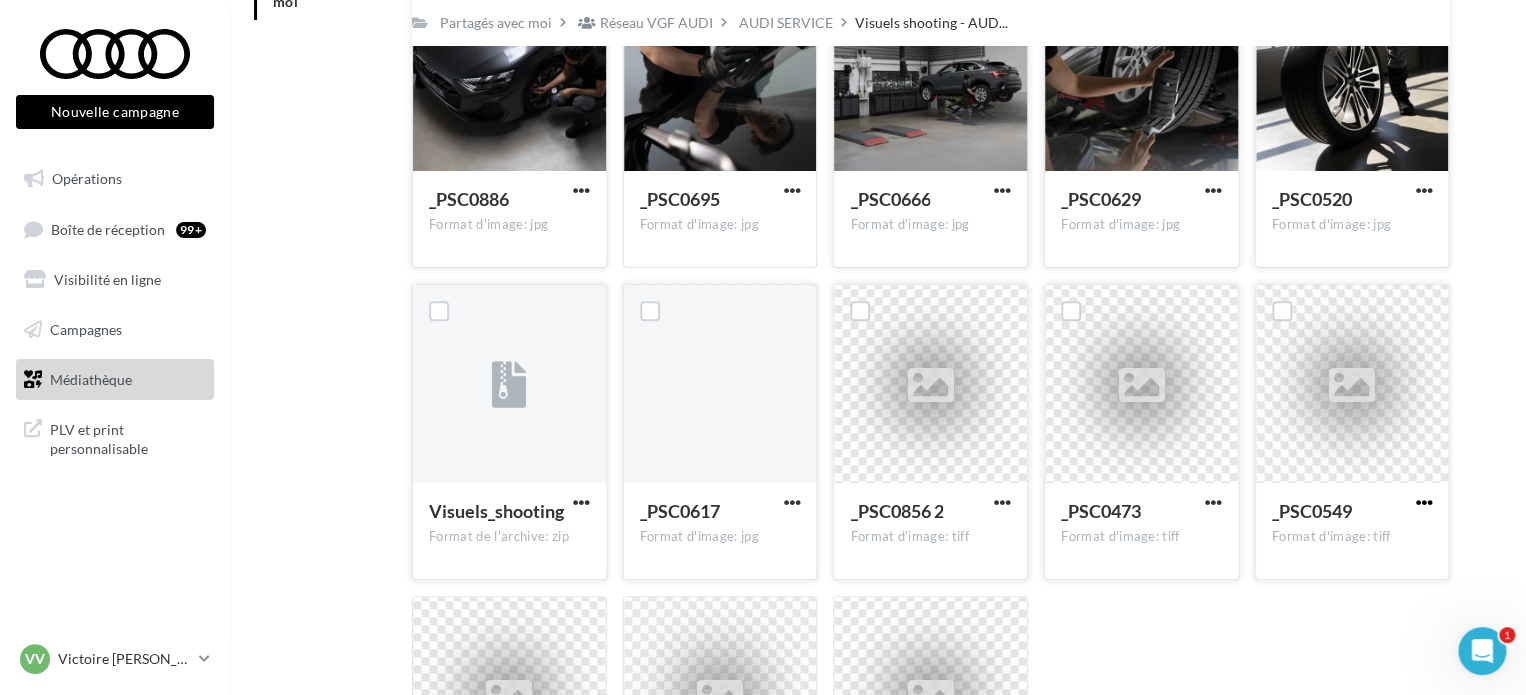 click at bounding box center [1423, 502] 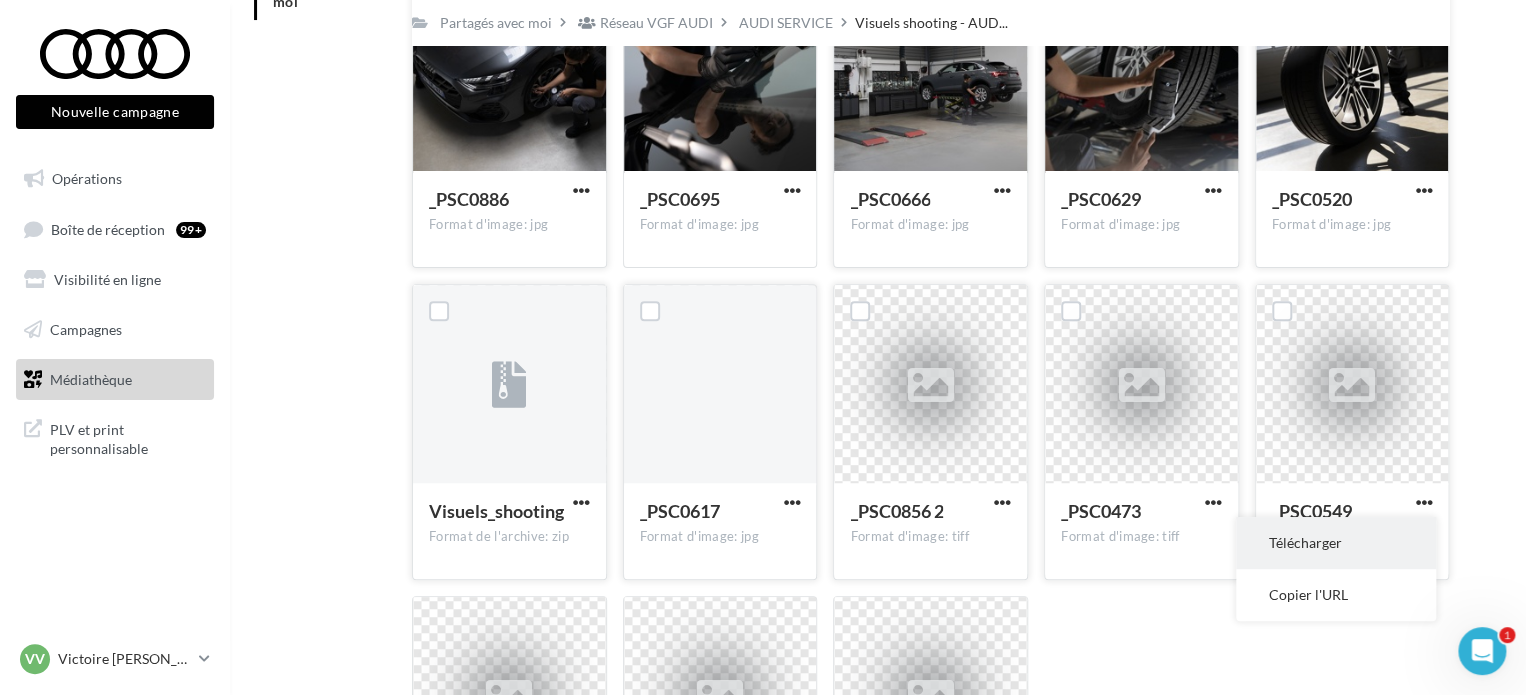 click on "Télécharger" at bounding box center [1336, 543] 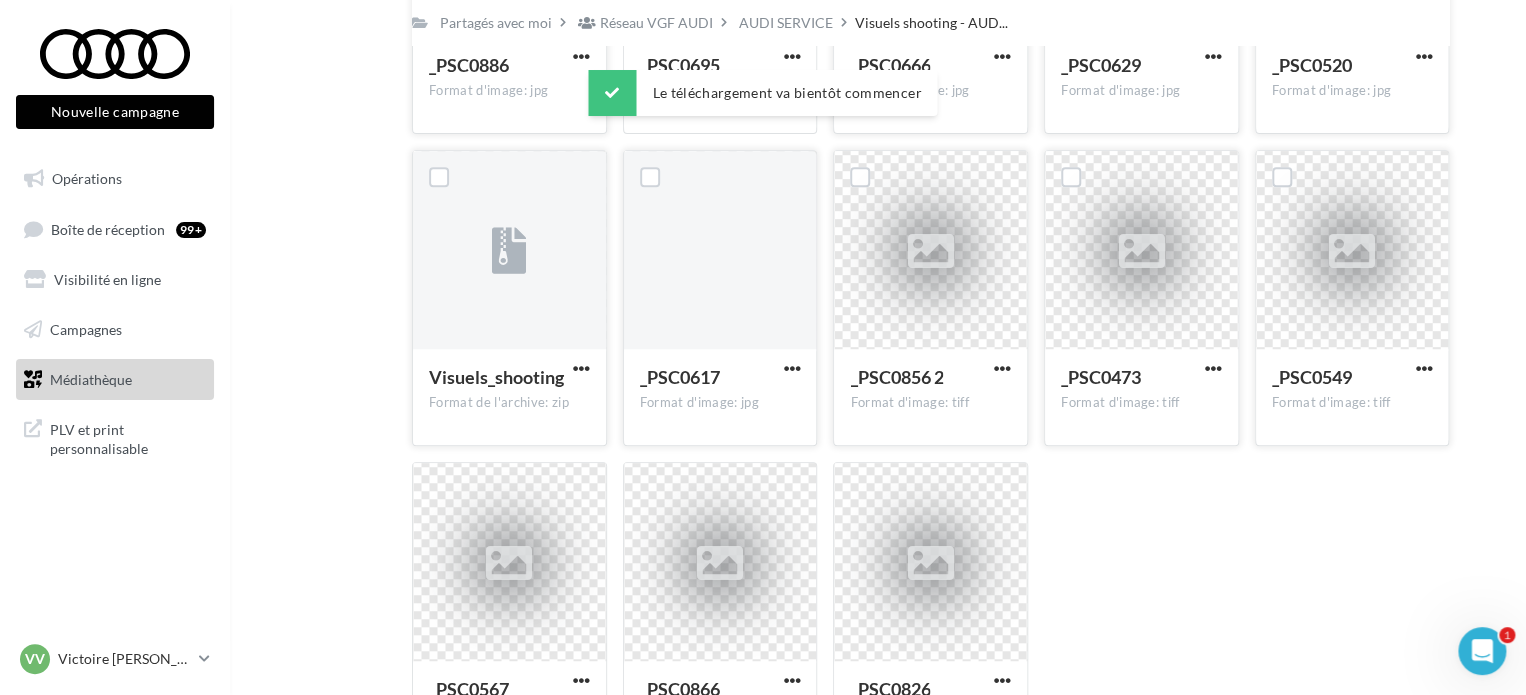 scroll, scrollTop: 499, scrollLeft: 0, axis: vertical 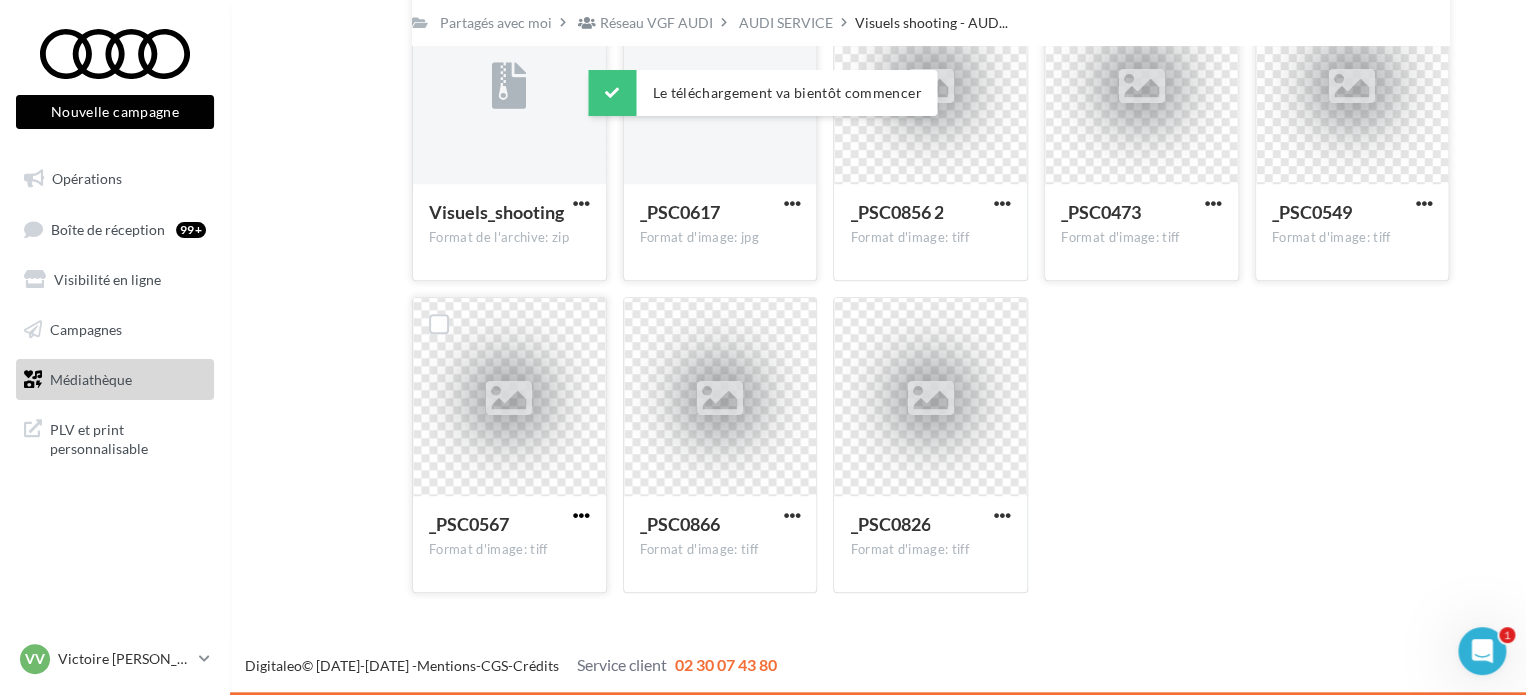 click at bounding box center [581, 515] 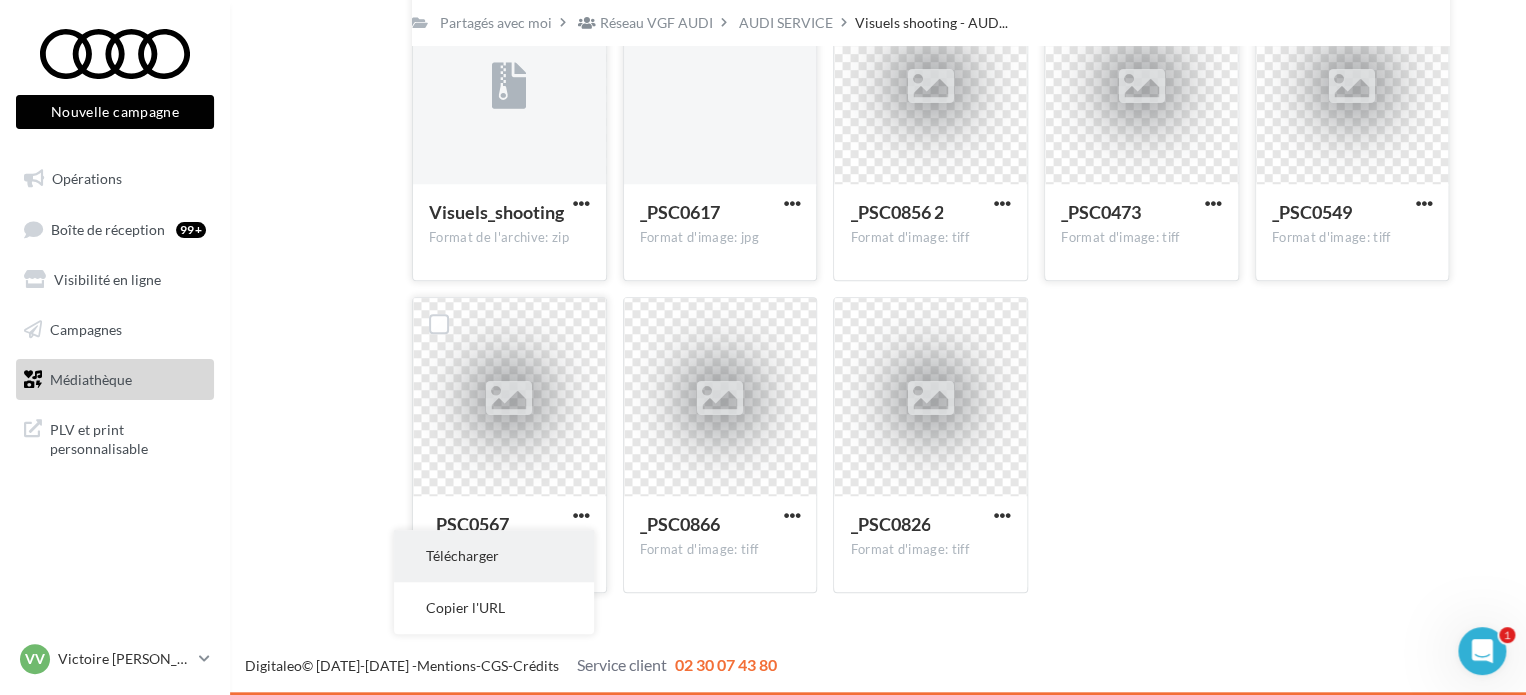 click on "Télécharger" at bounding box center (494, 556) 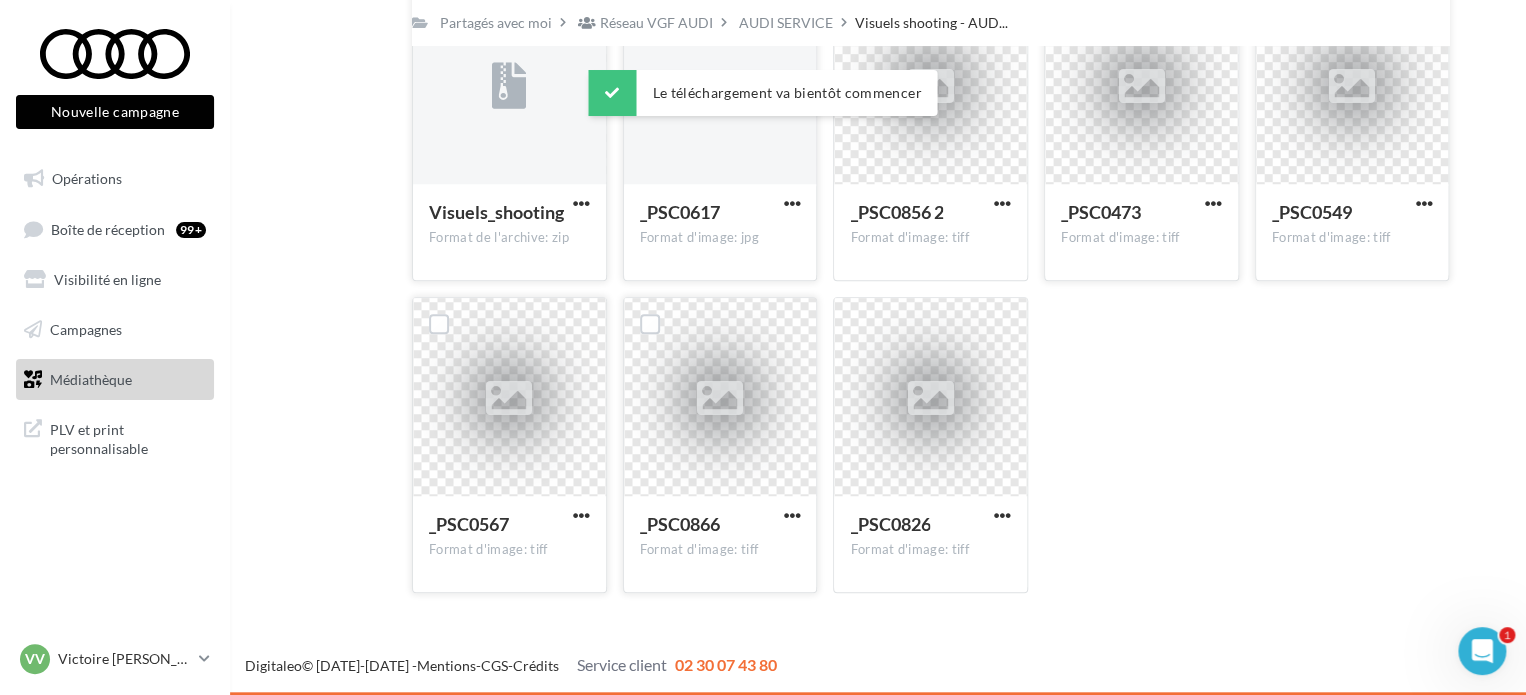 click at bounding box center [791, 517] 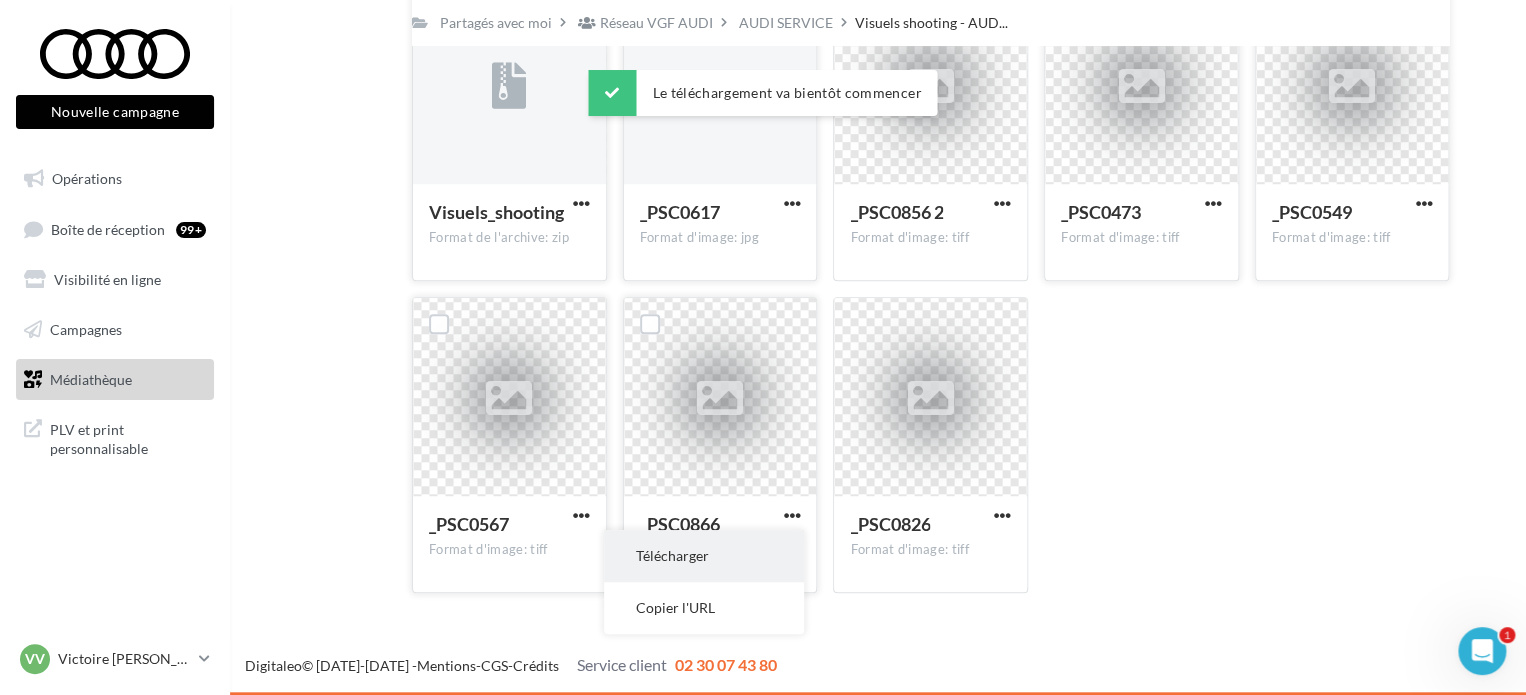 click on "Télécharger" at bounding box center (704, 556) 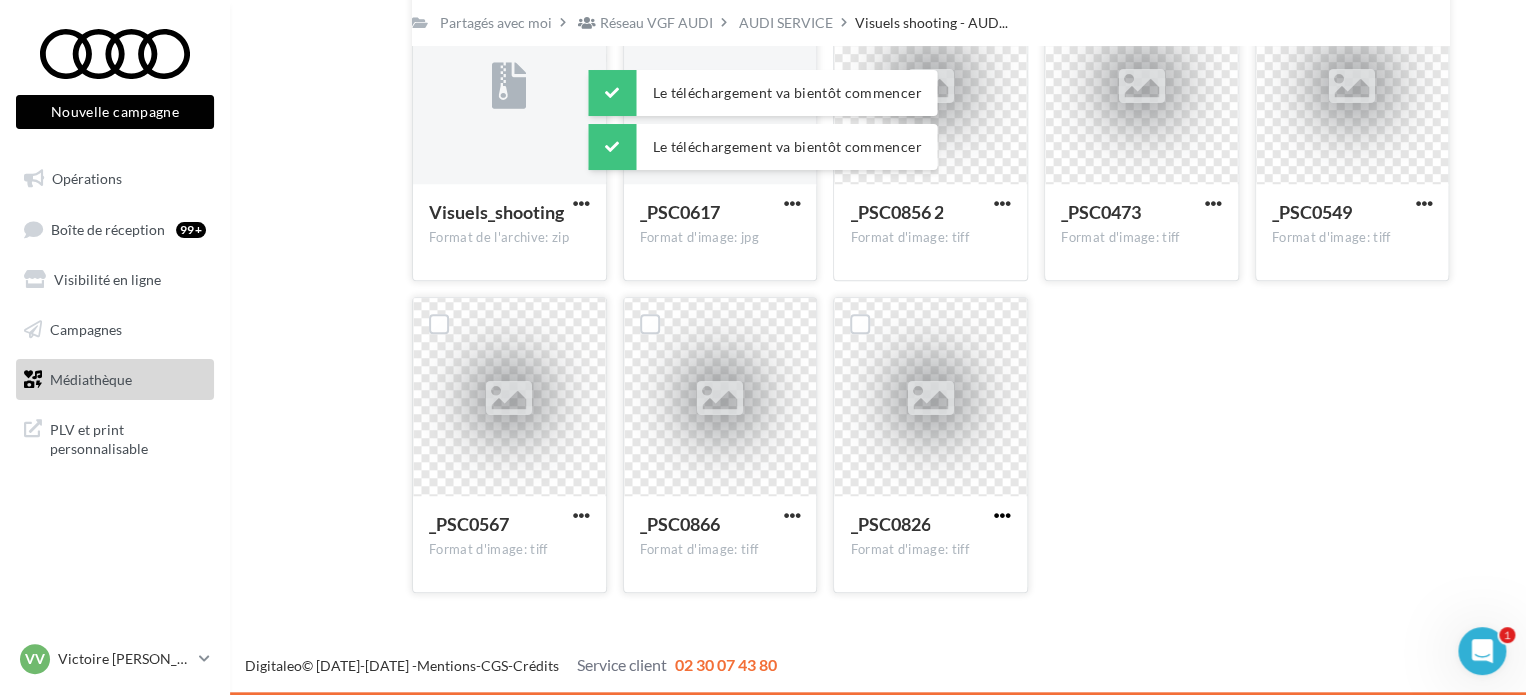click at bounding box center [1002, 515] 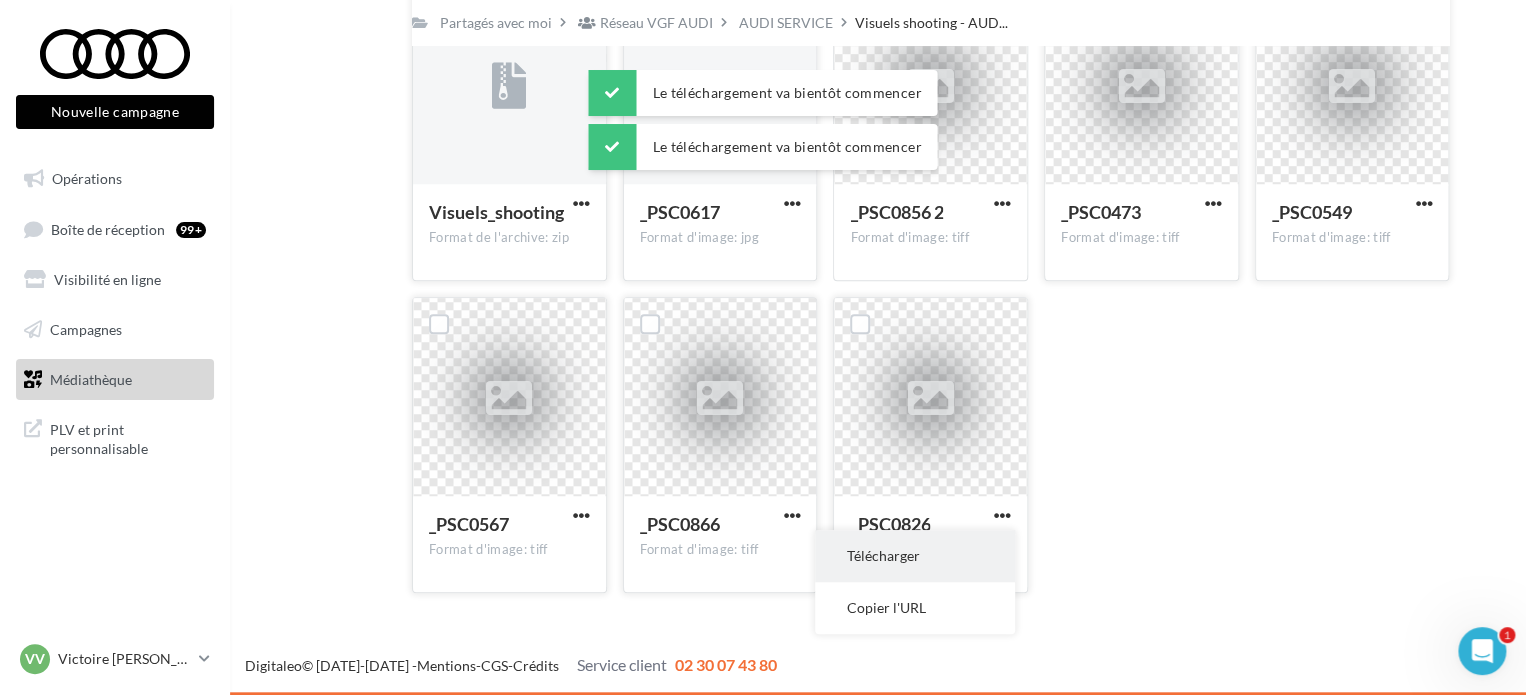 click on "Télécharger" at bounding box center (915, 556) 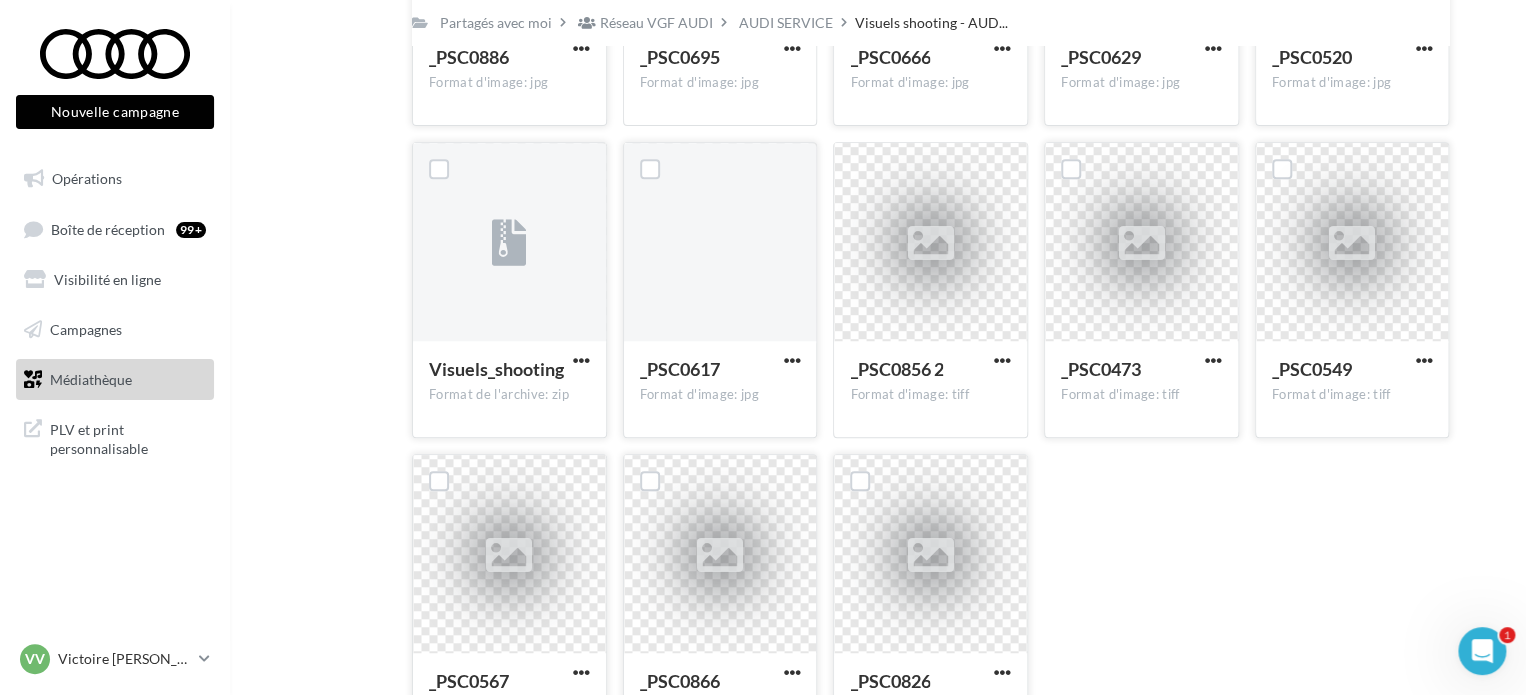 scroll, scrollTop: 499, scrollLeft: 0, axis: vertical 